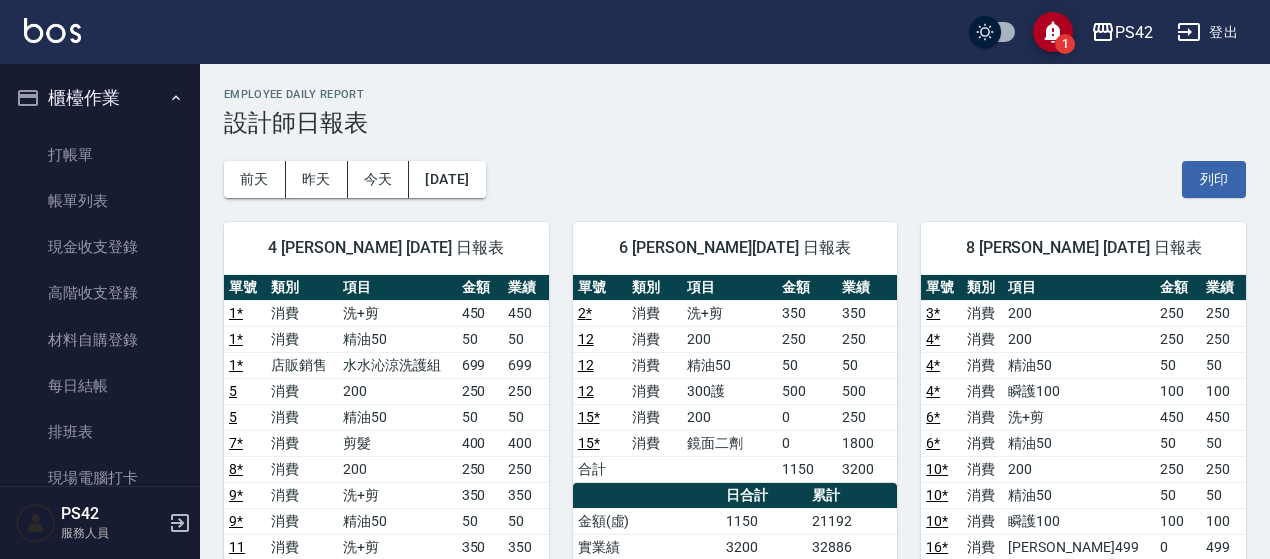 scroll, scrollTop: 0, scrollLeft: 0, axis: both 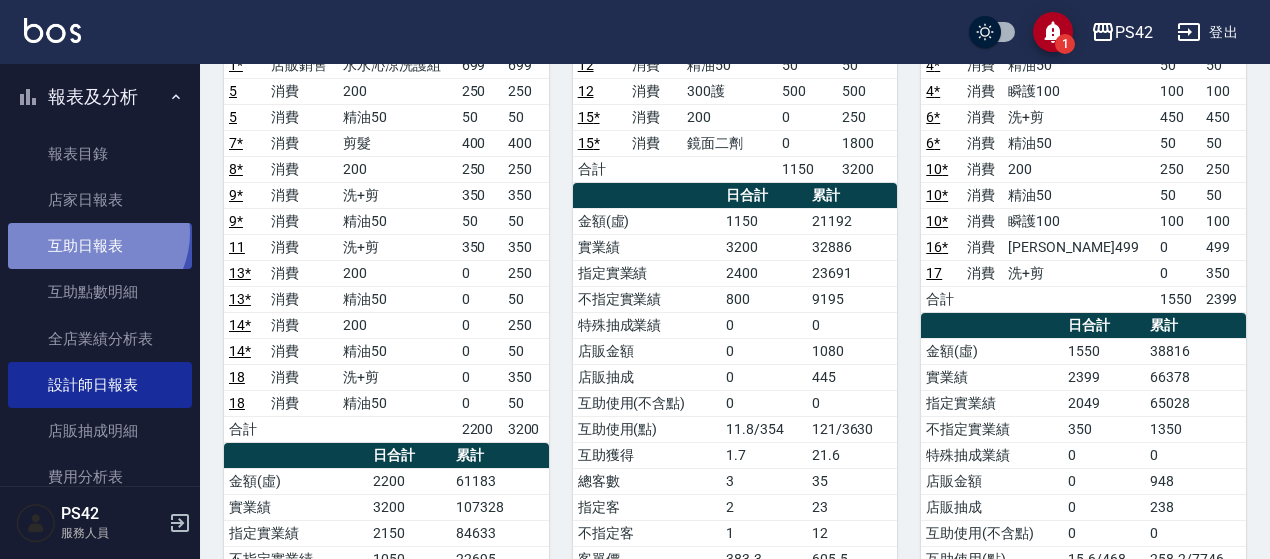 click on "互助日報表" at bounding box center (100, 246) 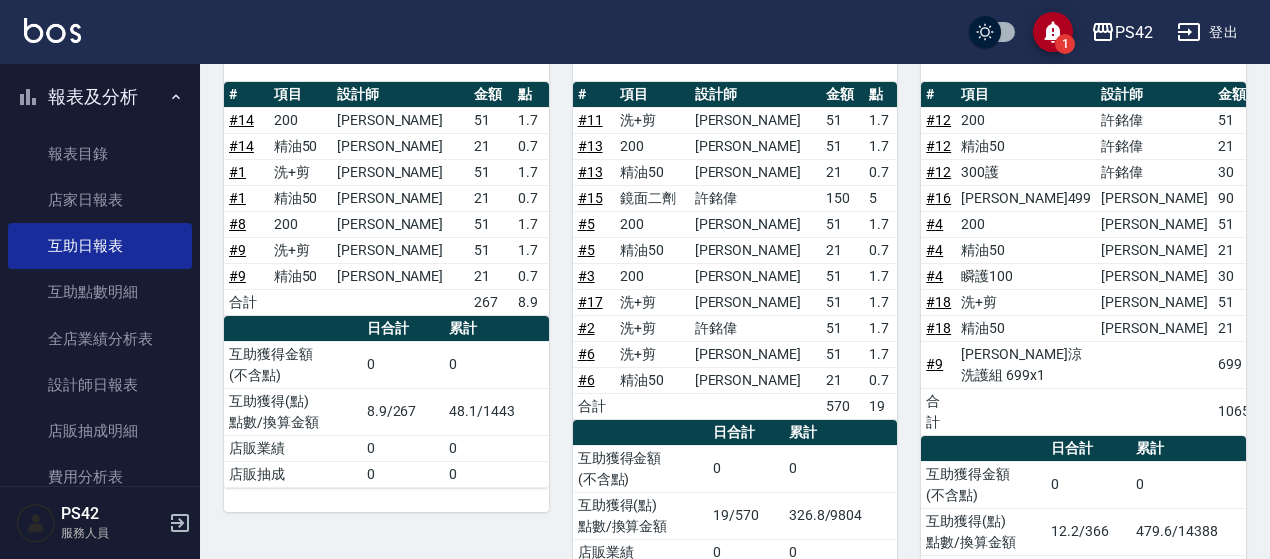 scroll, scrollTop: 700, scrollLeft: 0, axis: vertical 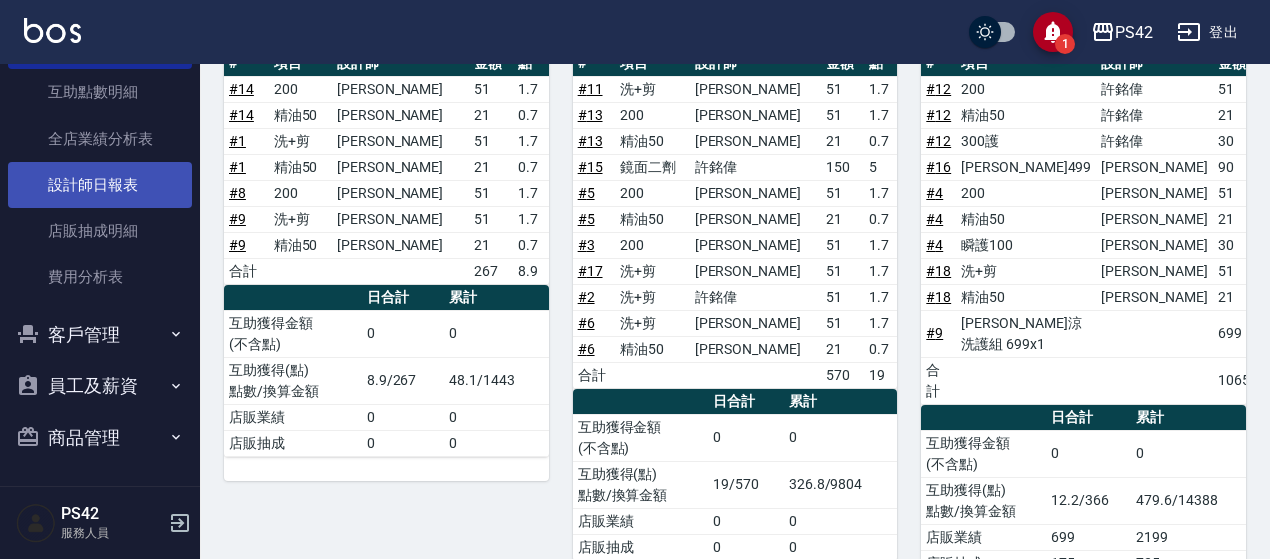click on "設計師日報表" at bounding box center [100, 185] 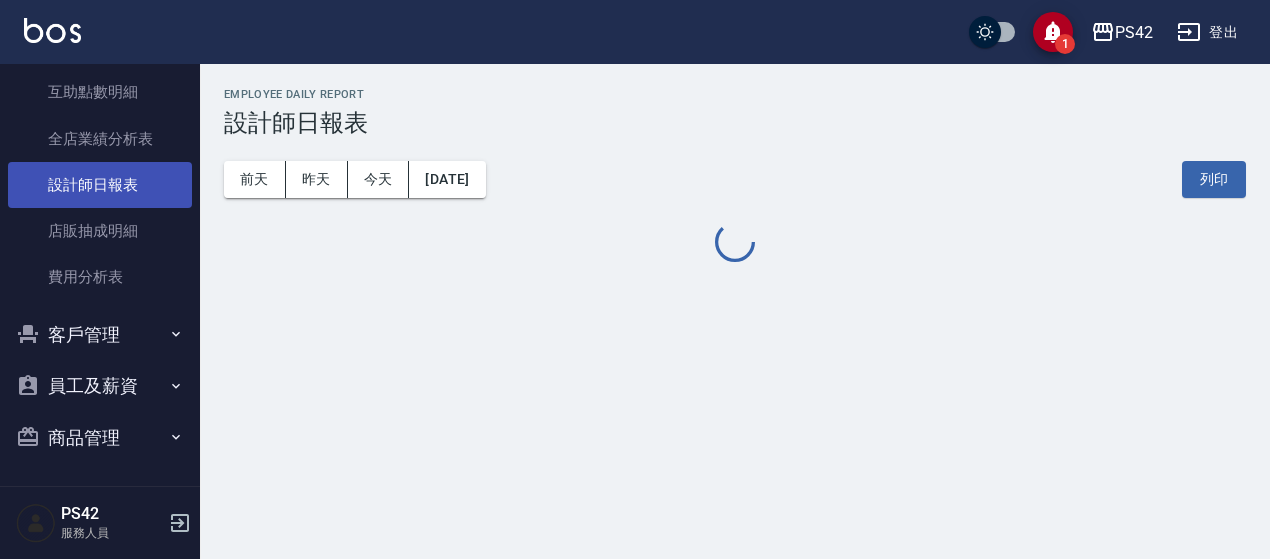 scroll, scrollTop: 0, scrollLeft: 0, axis: both 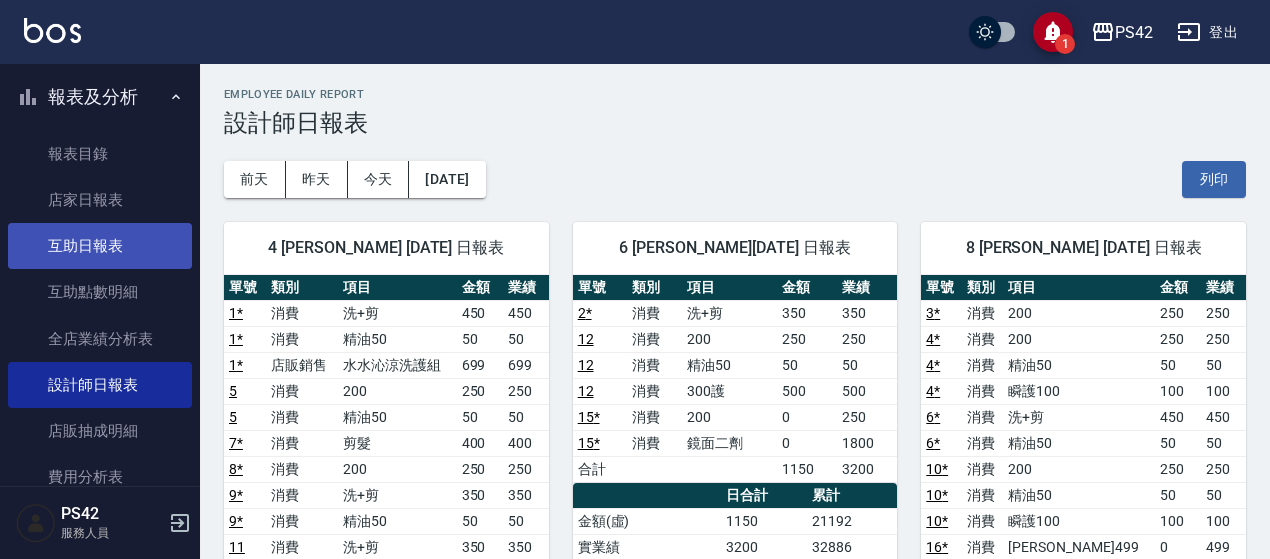 drag, startPoint x: 104, startPoint y: 246, endPoint x: 120, endPoint y: 249, distance: 16.27882 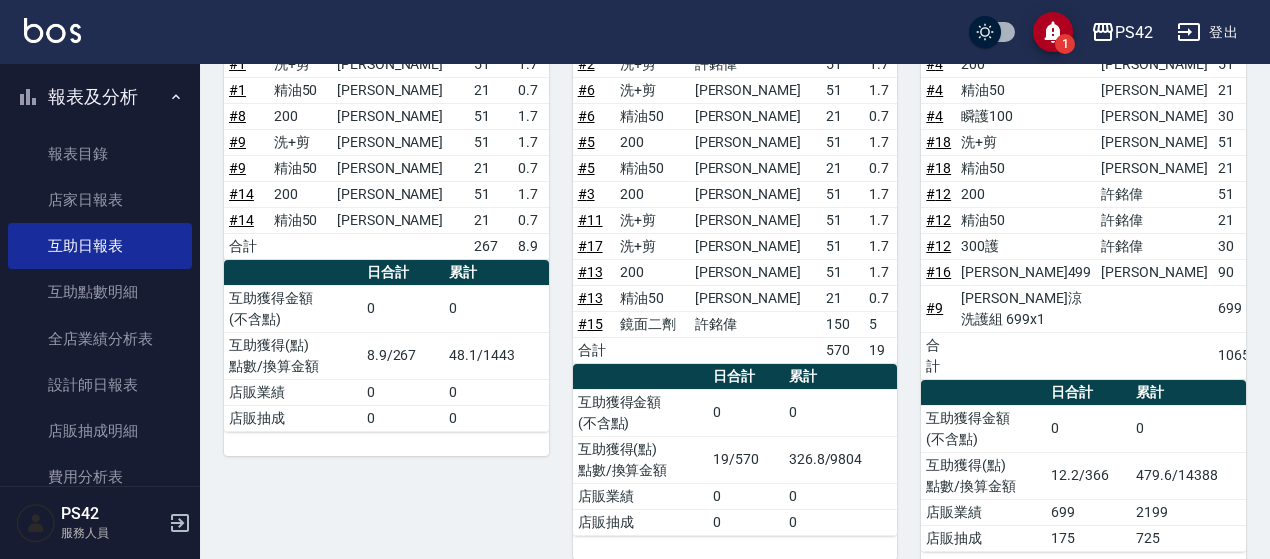 scroll, scrollTop: 739, scrollLeft: 0, axis: vertical 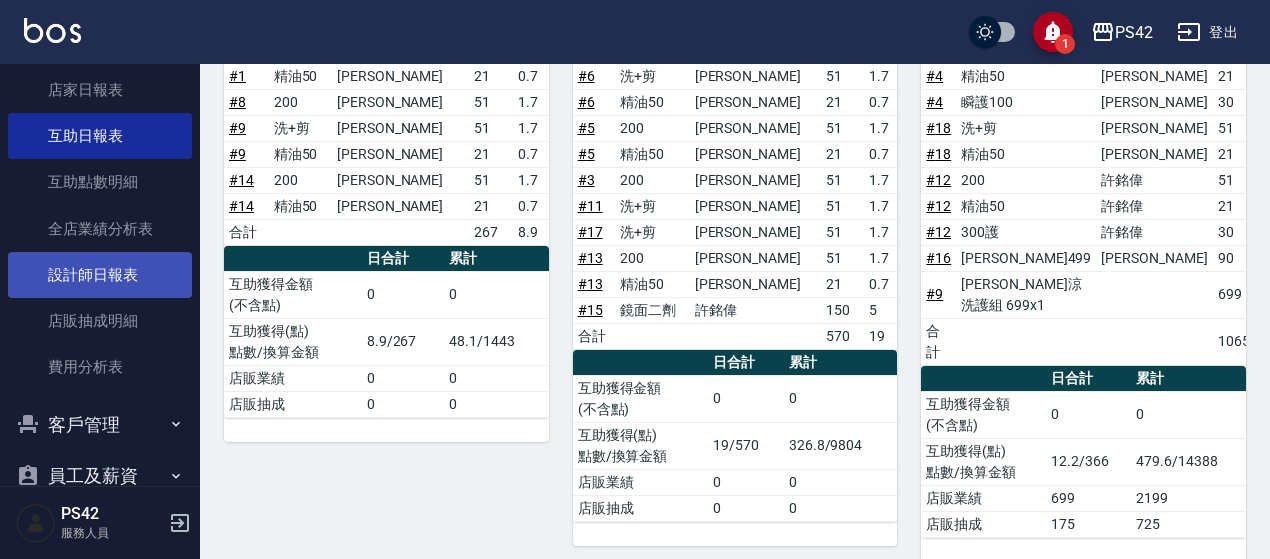 click on "設計師日報表" at bounding box center (100, 275) 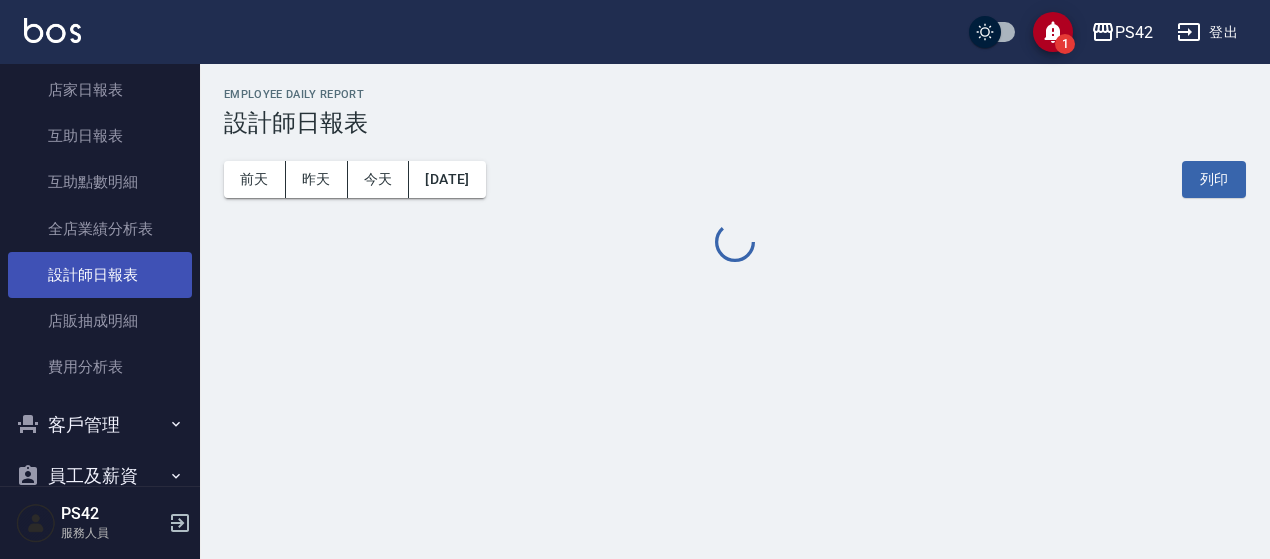 scroll, scrollTop: 0, scrollLeft: 0, axis: both 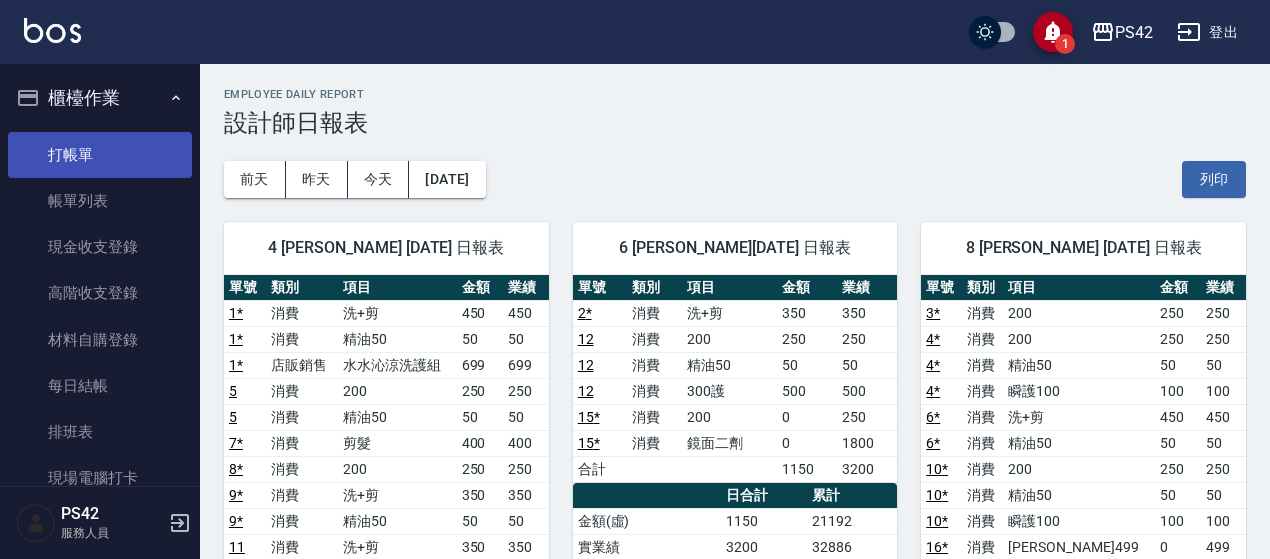 click on "打帳單" at bounding box center [100, 155] 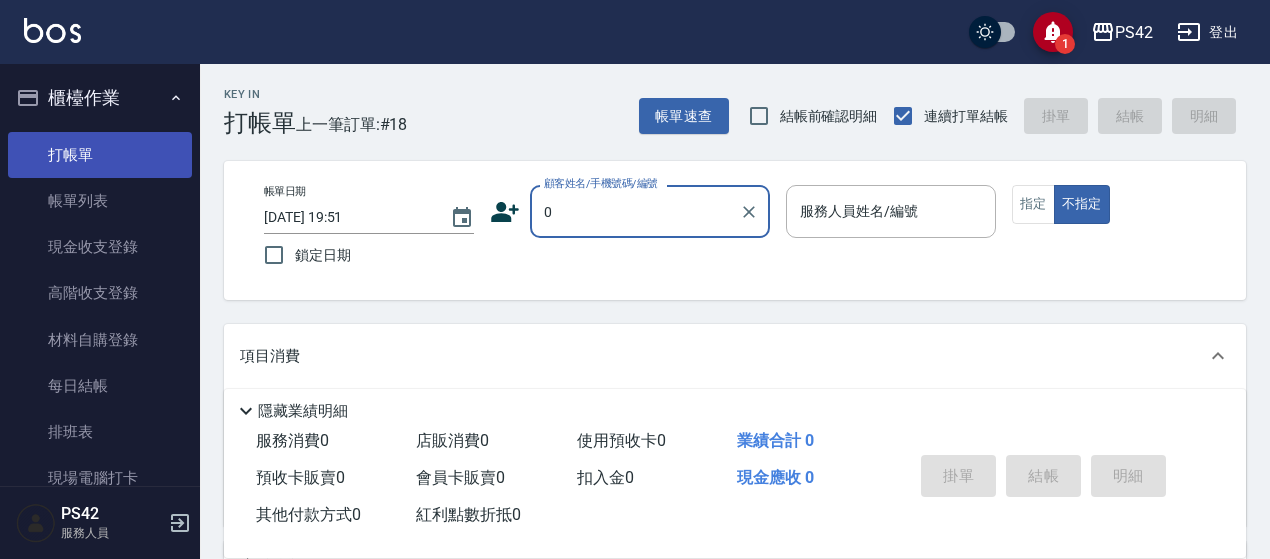 type on "[PERSON_NAME]/0917831010/" 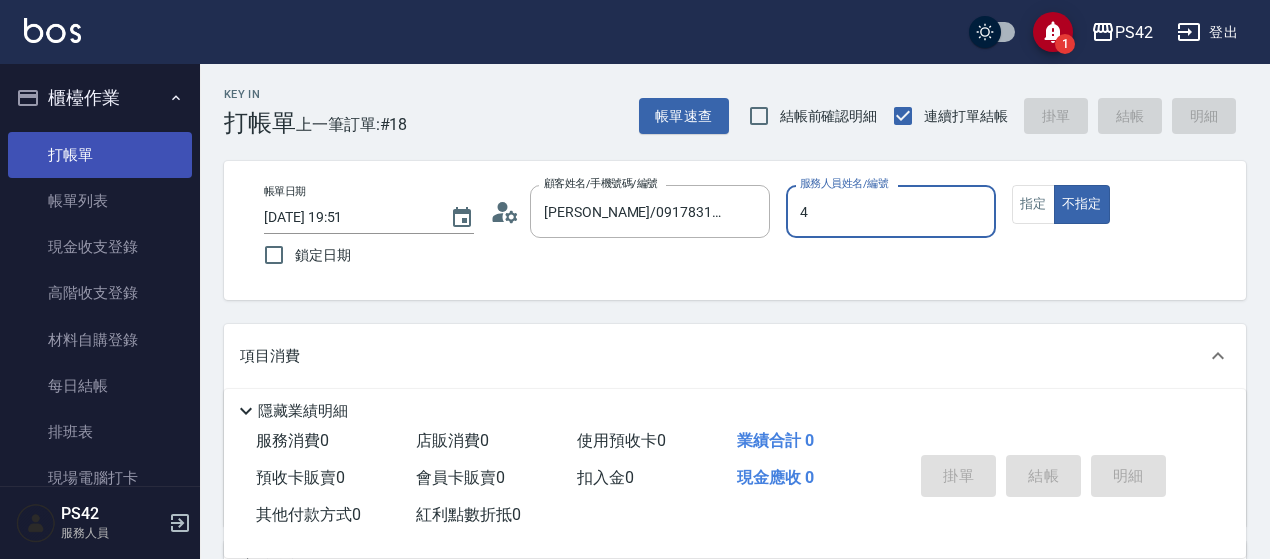 type on "4" 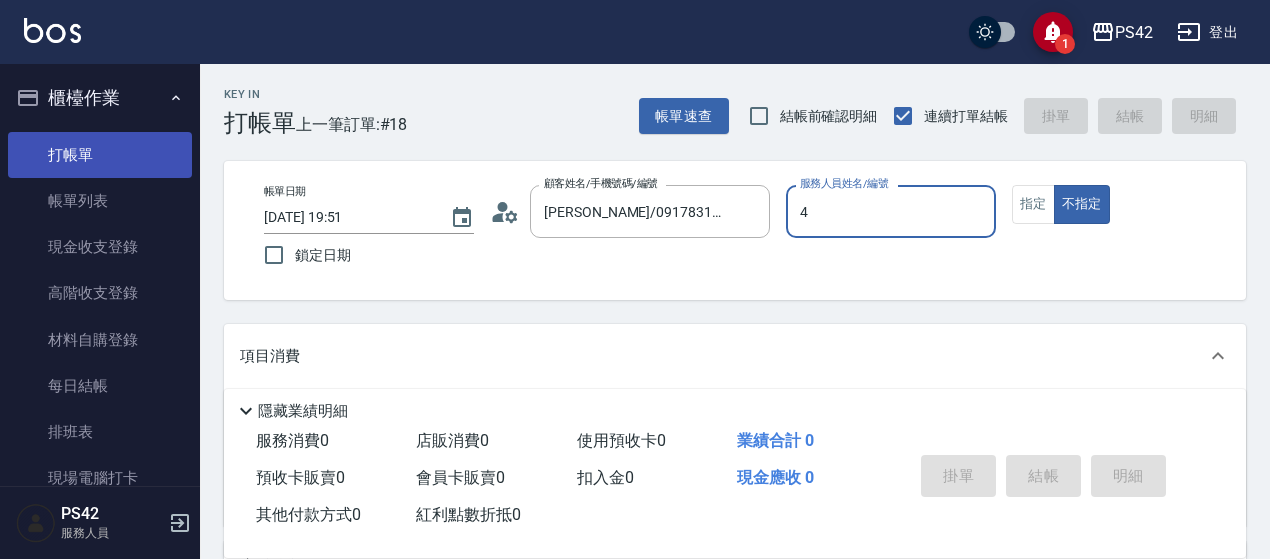 type on "false" 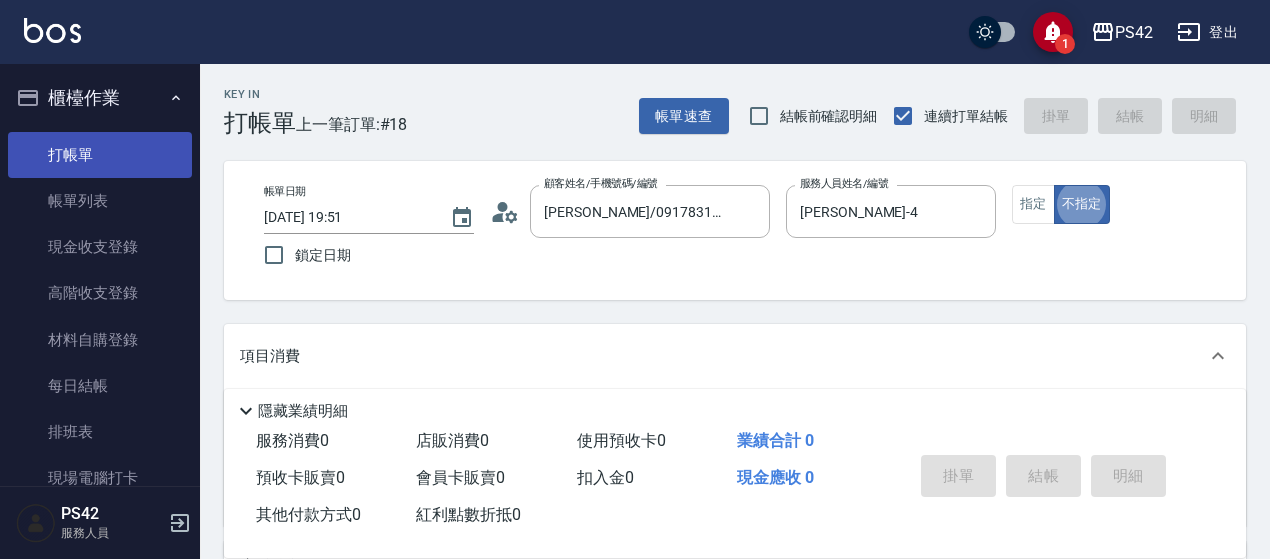 type on "無名字/0/null" 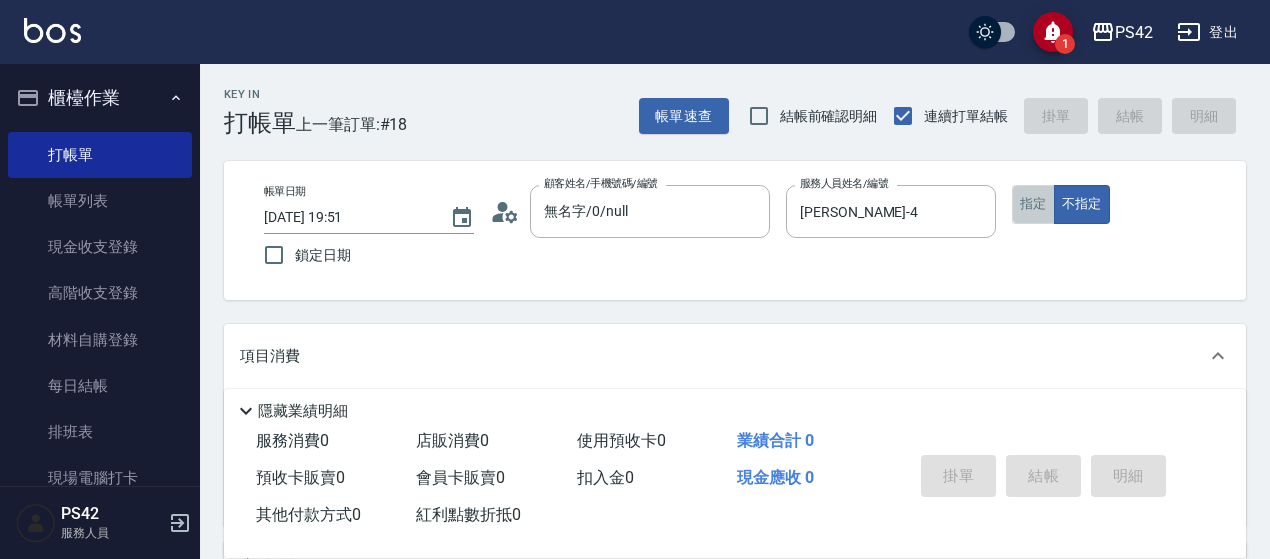 click on "指定" at bounding box center [1033, 204] 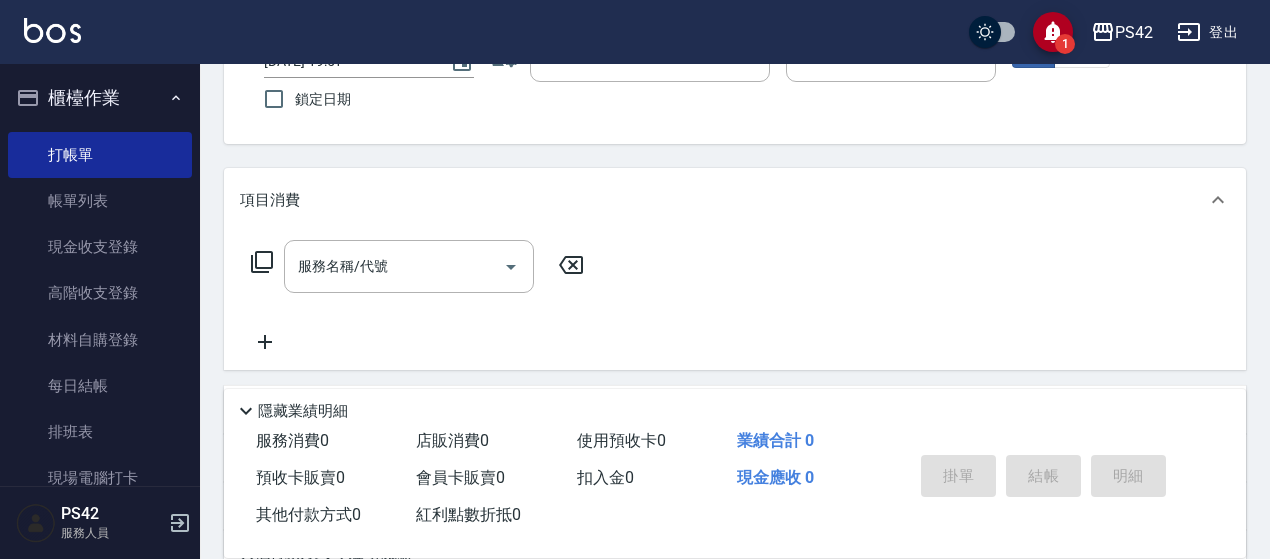 scroll, scrollTop: 300, scrollLeft: 0, axis: vertical 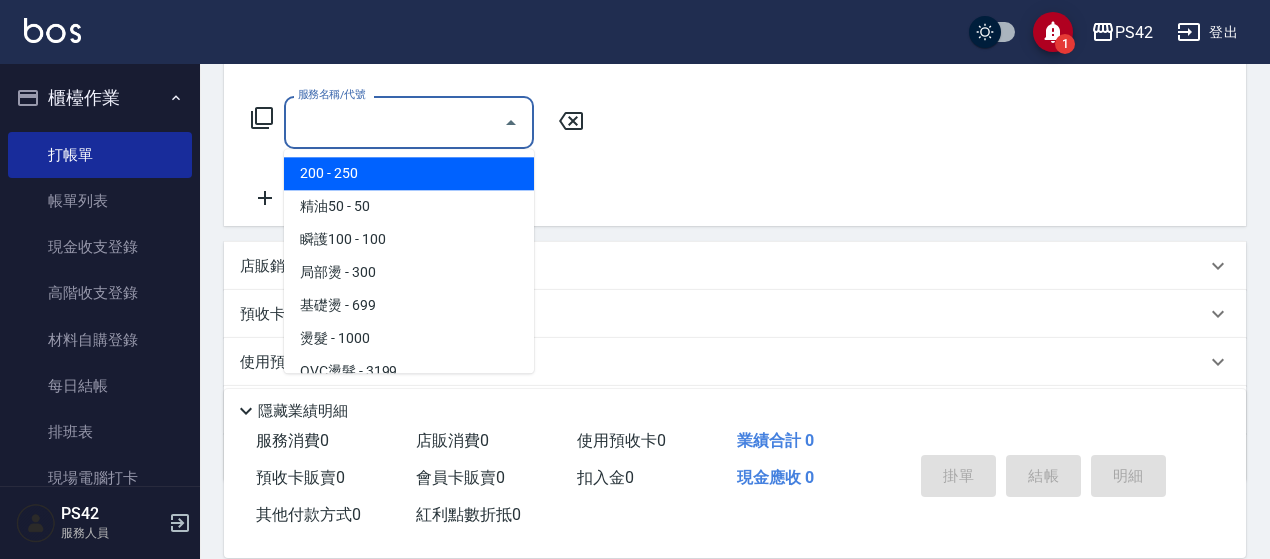 click on "服務名稱/代號" at bounding box center [394, 122] 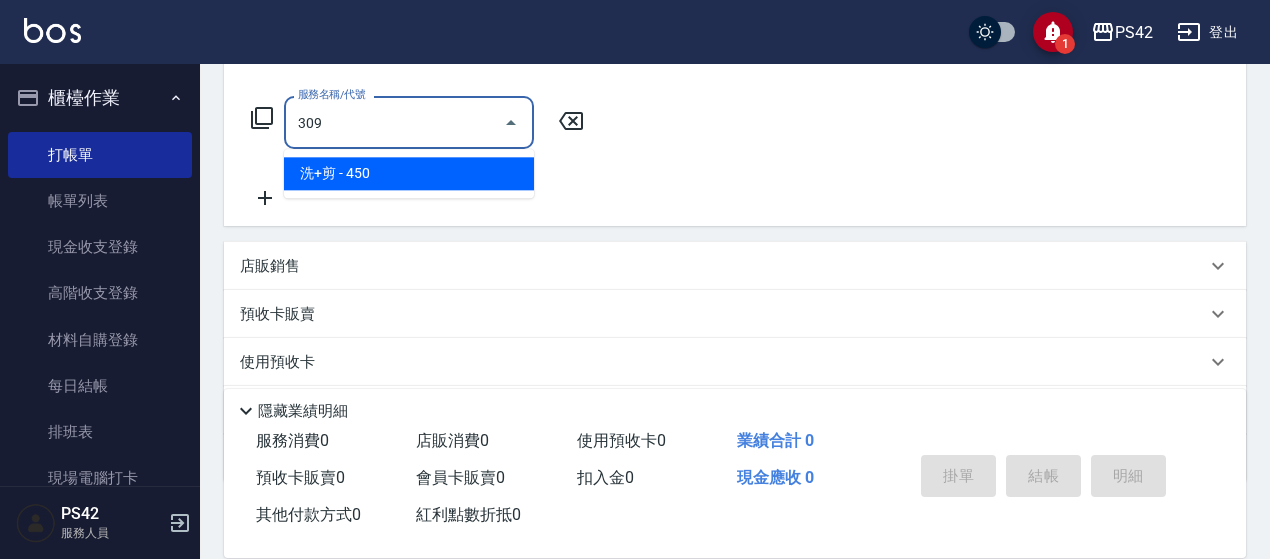 type on "洗+剪(309)" 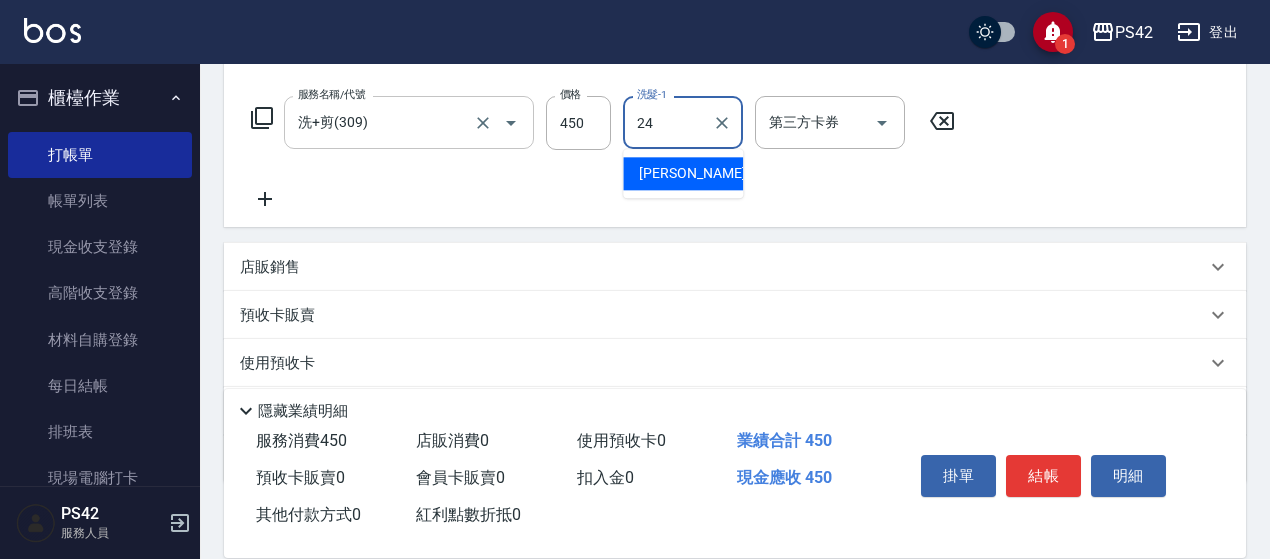 type on "[PERSON_NAME]-24" 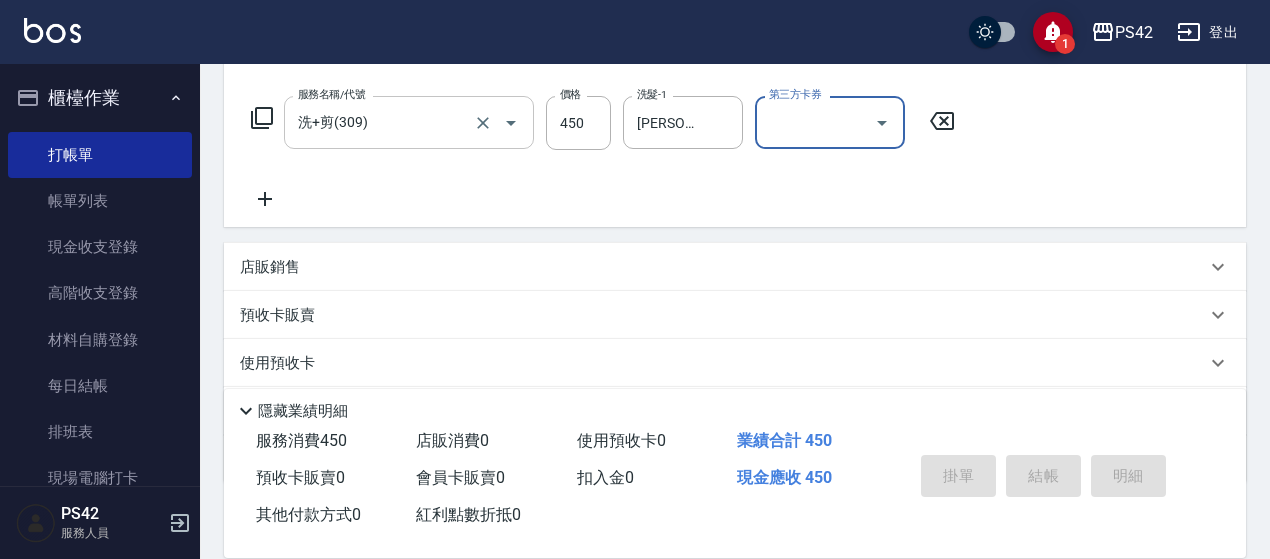 type on "[DATE] 19:52" 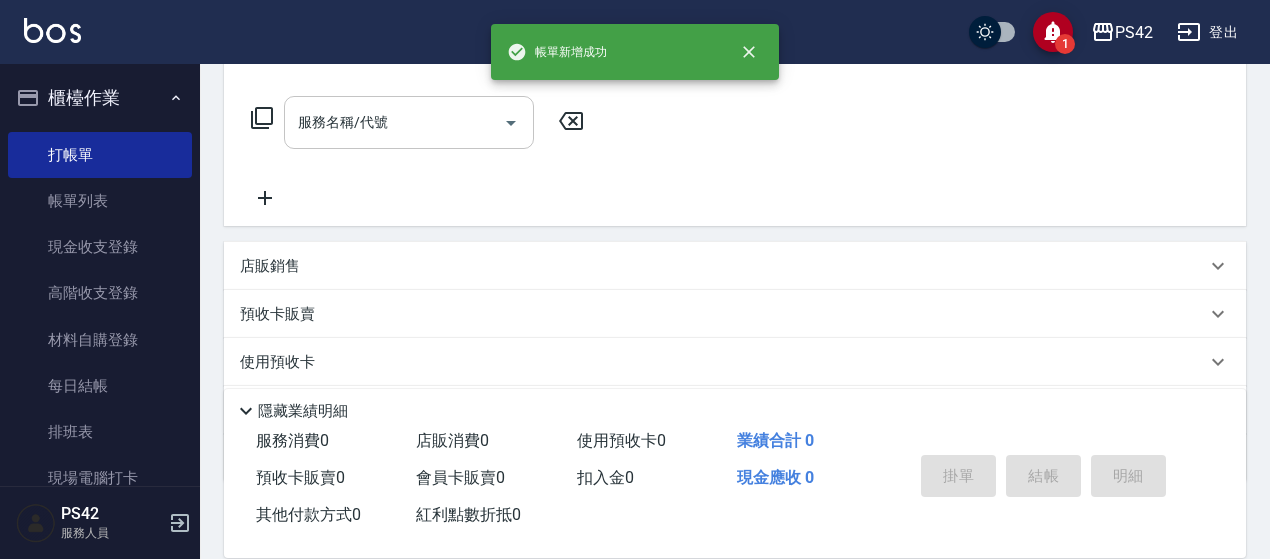 scroll, scrollTop: 0, scrollLeft: 0, axis: both 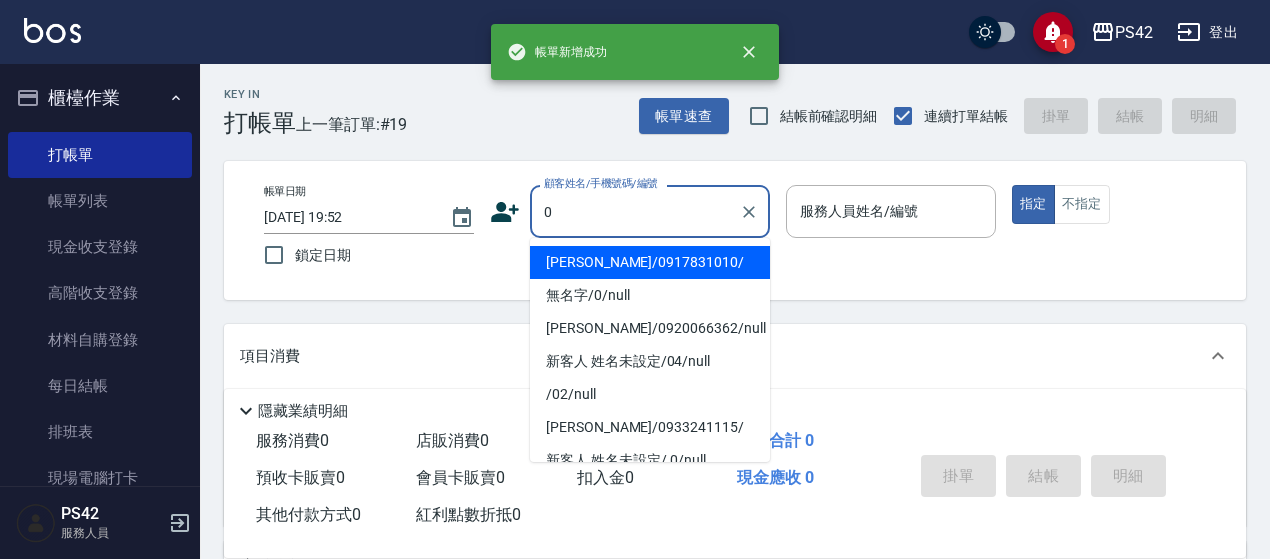 type on "[PERSON_NAME]/0917831010/" 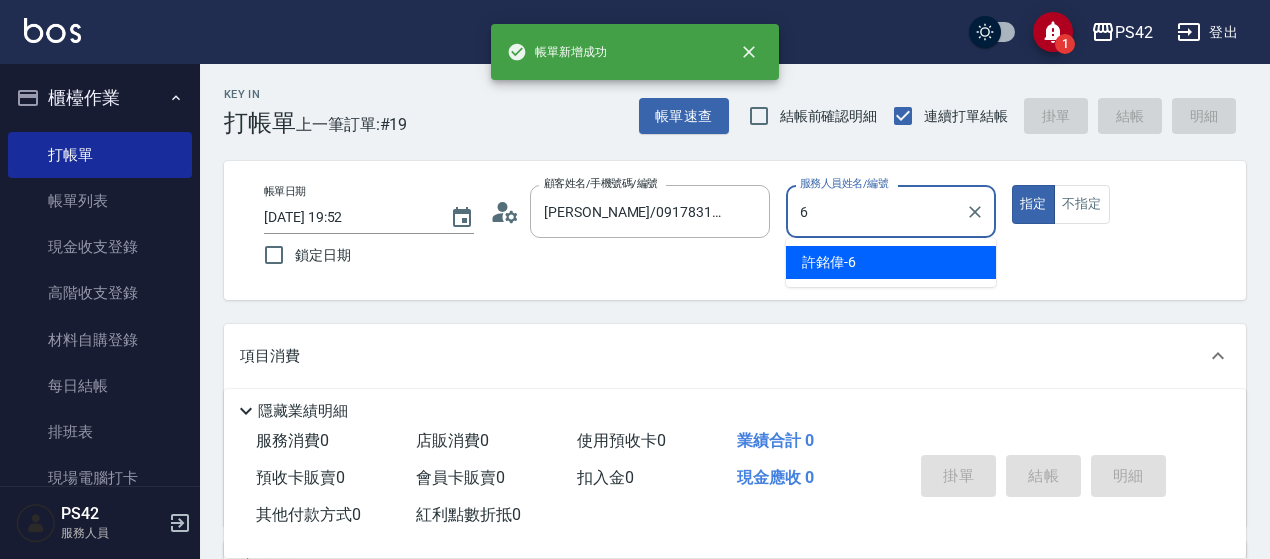 type on "[PERSON_NAME]-6" 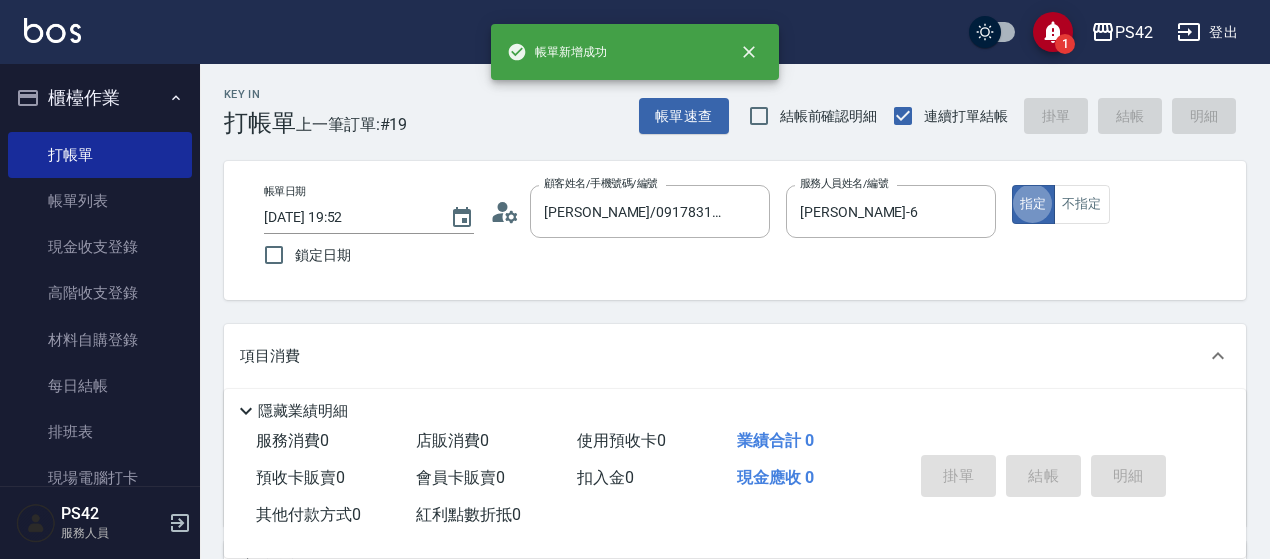 type on "true" 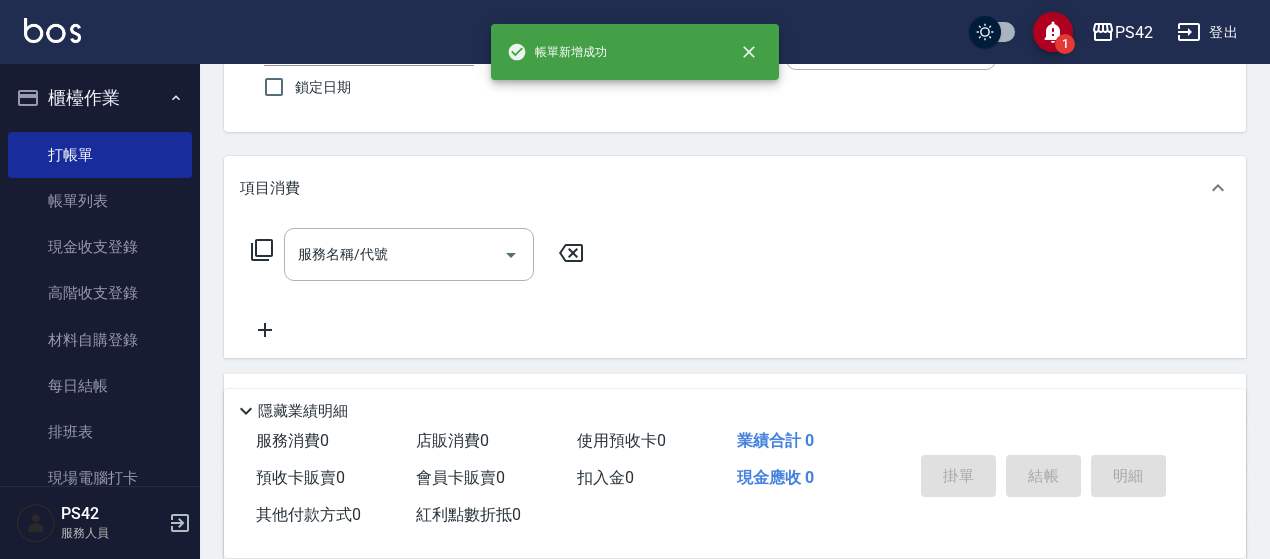 scroll, scrollTop: 200, scrollLeft: 0, axis: vertical 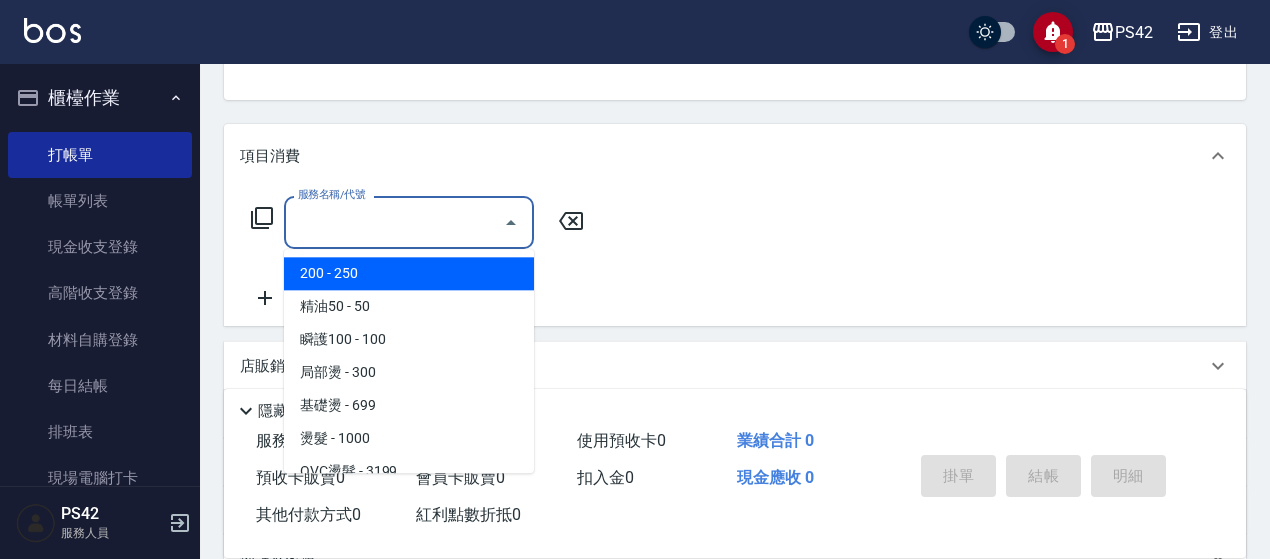 click on "服務名稱/代號" at bounding box center [394, 222] 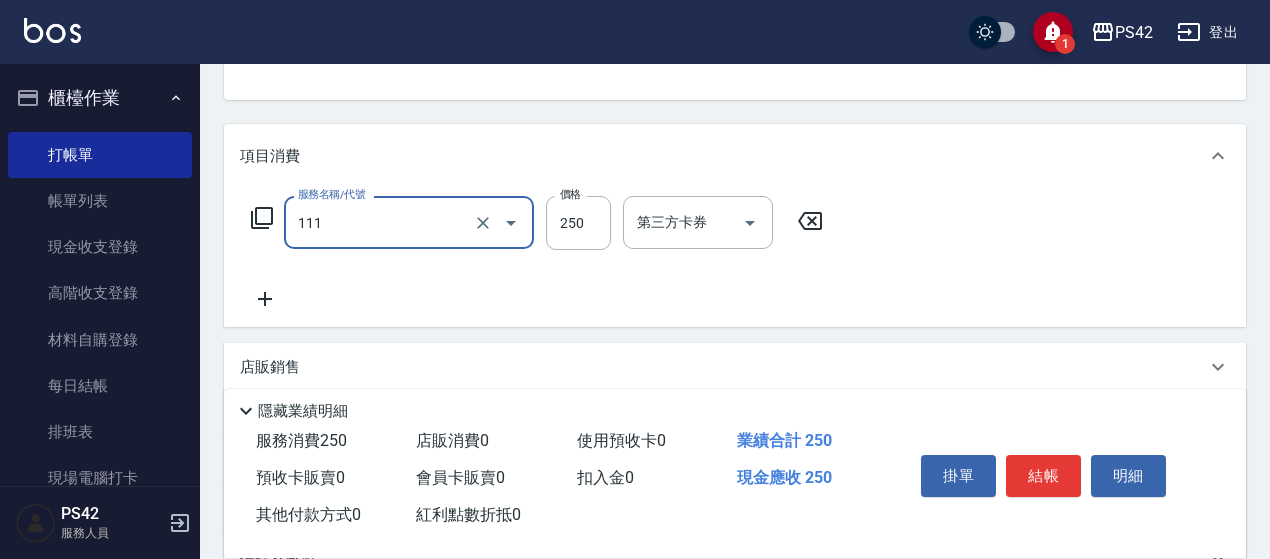 type on "200(111)" 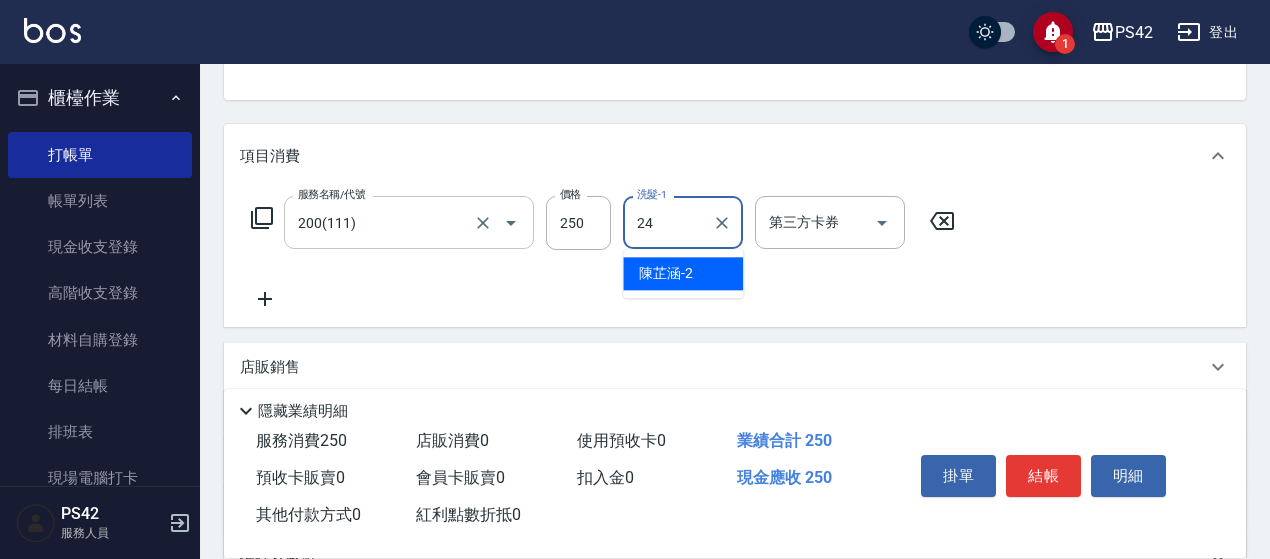 type on "[PERSON_NAME]-24" 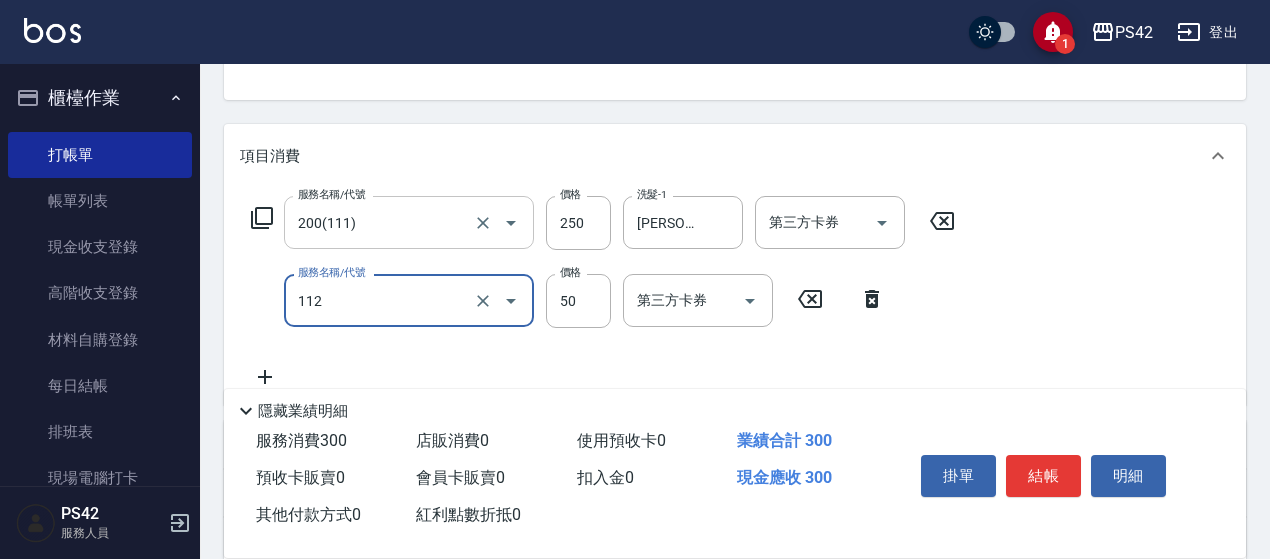 type on "精油50(112)" 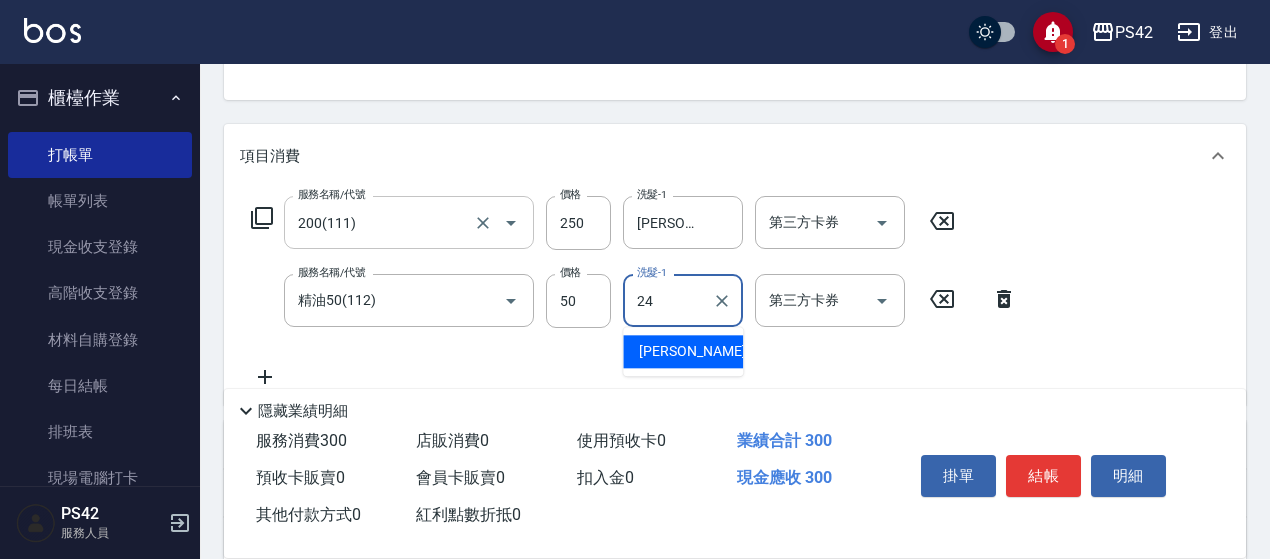 type on "[PERSON_NAME]-24" 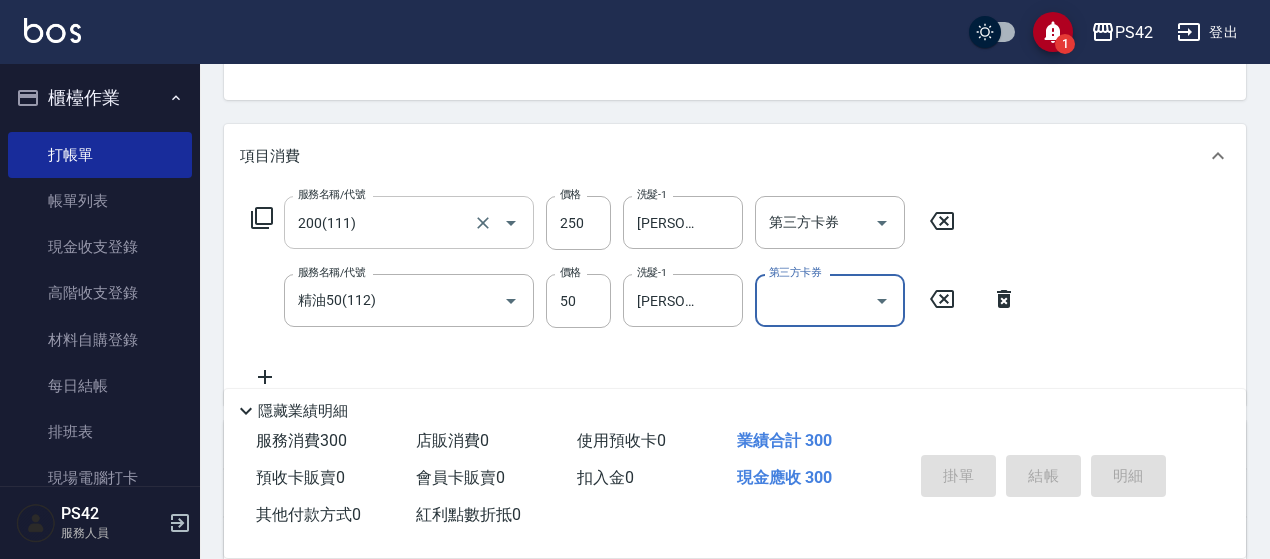 type 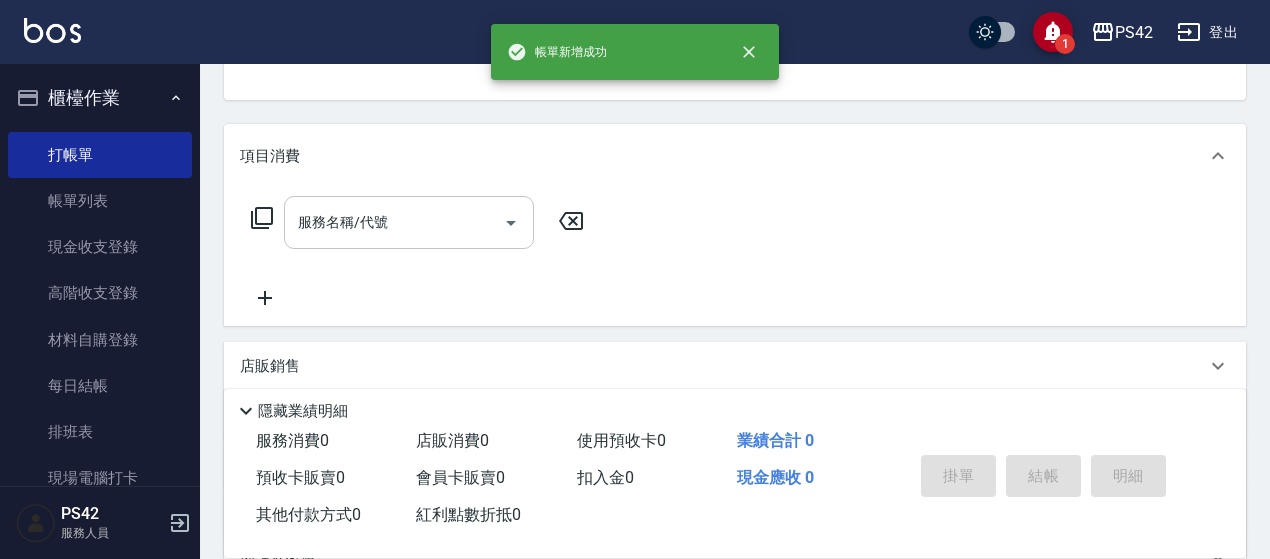scroll, scrollTop: 194, scrollLeft: 0, axis: vertical 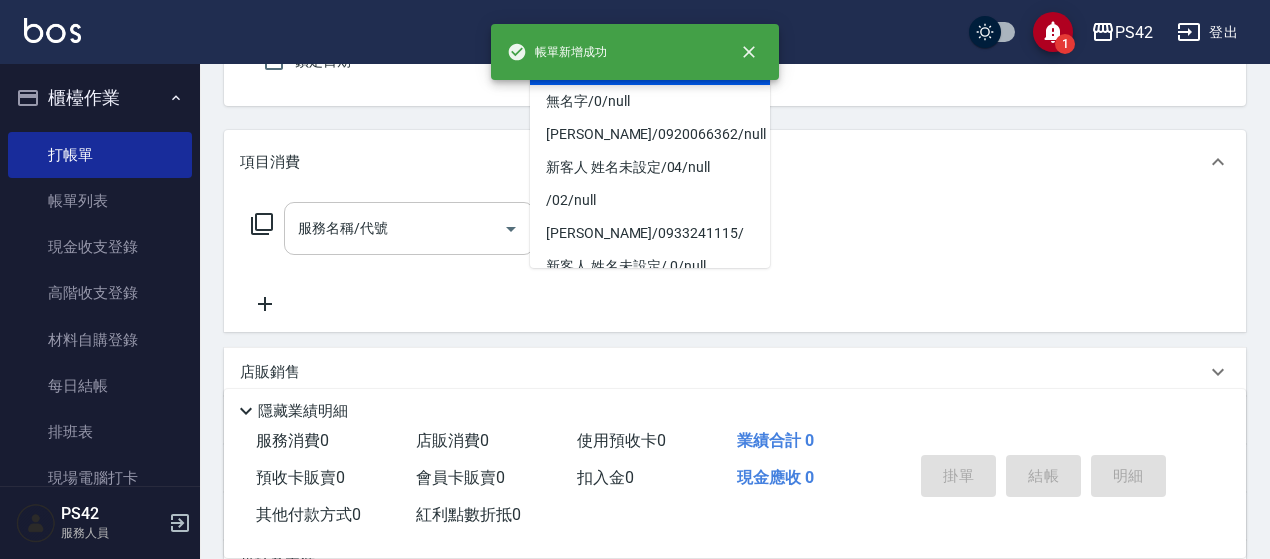type on "[PERSON_NAME]/0917831010/" 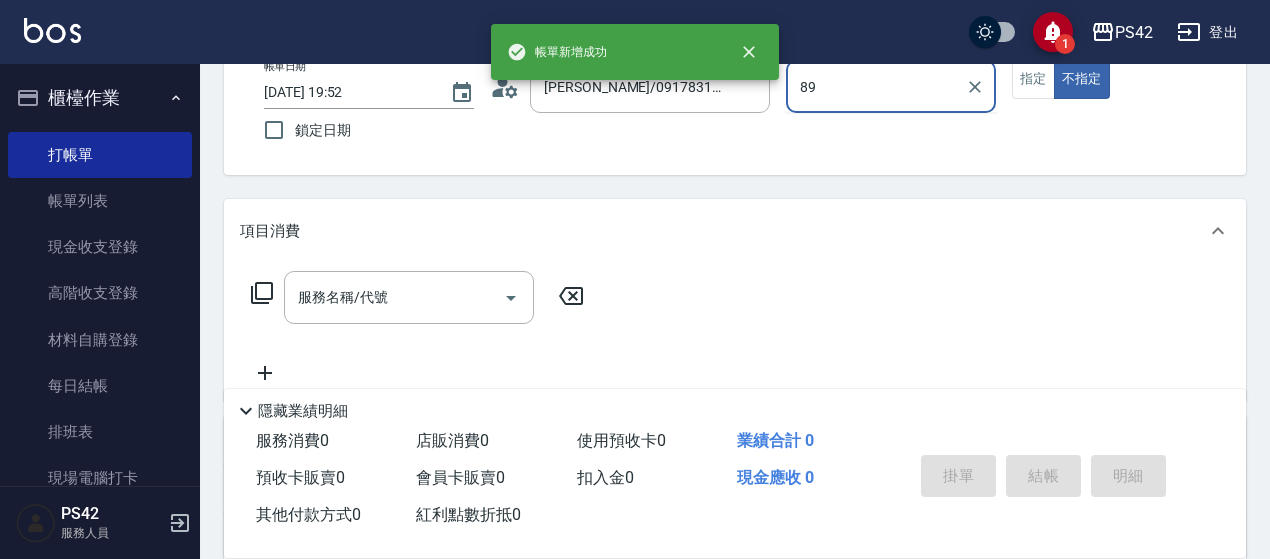 scroll, scrollTop: 94, scrollLeft: 0, axis: vertical 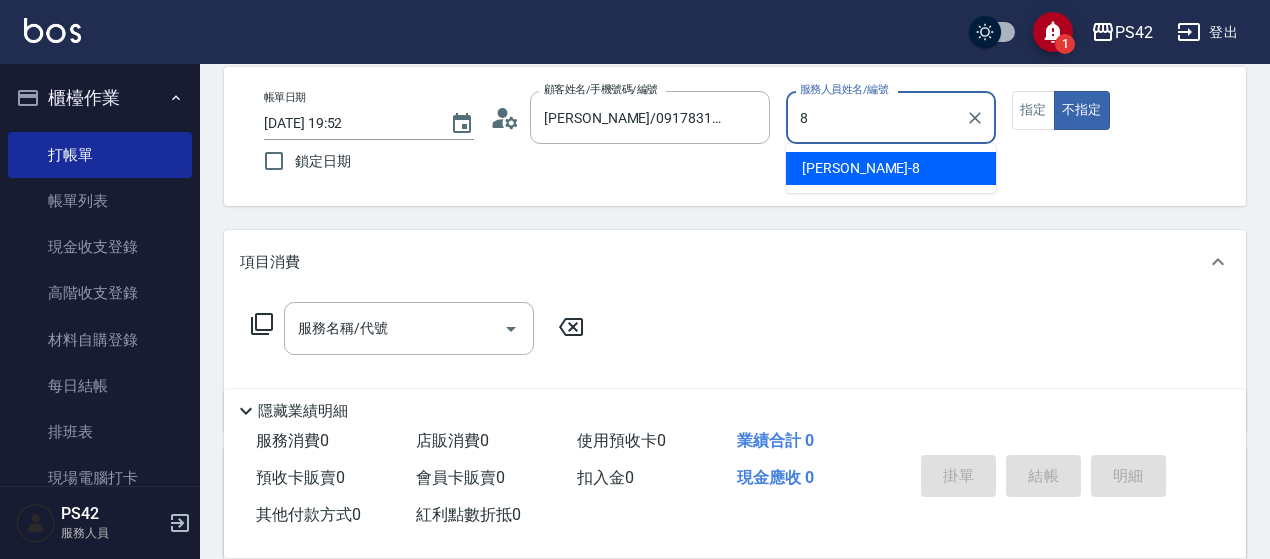 type on "[PERSON_NAME]-8" 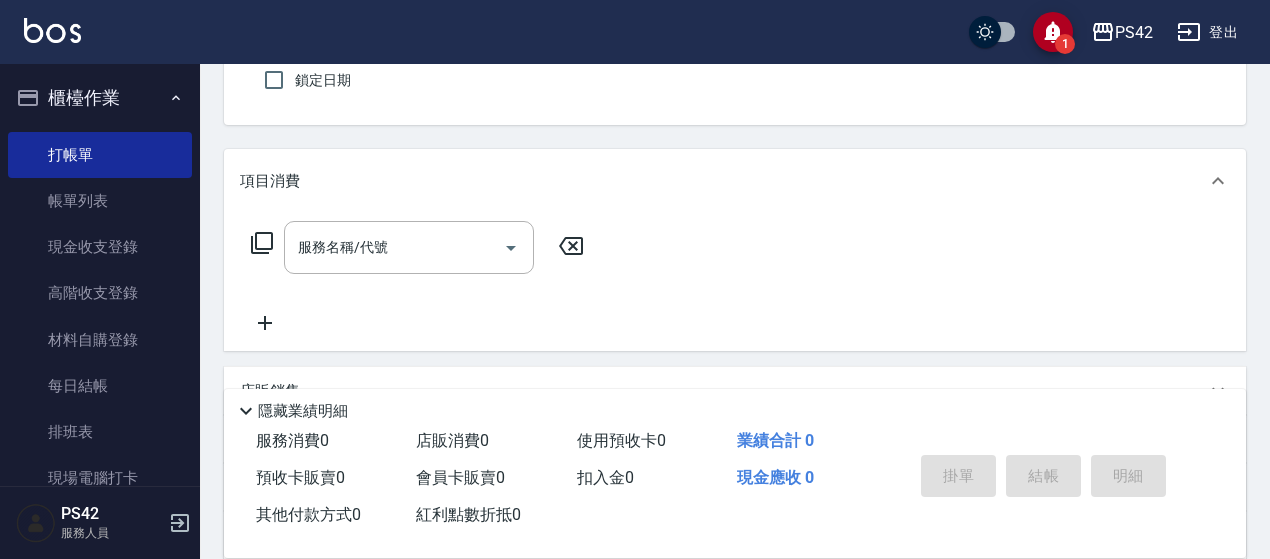 scroll, scrollTop: 194, scrollLeft: 0, axis: vertical 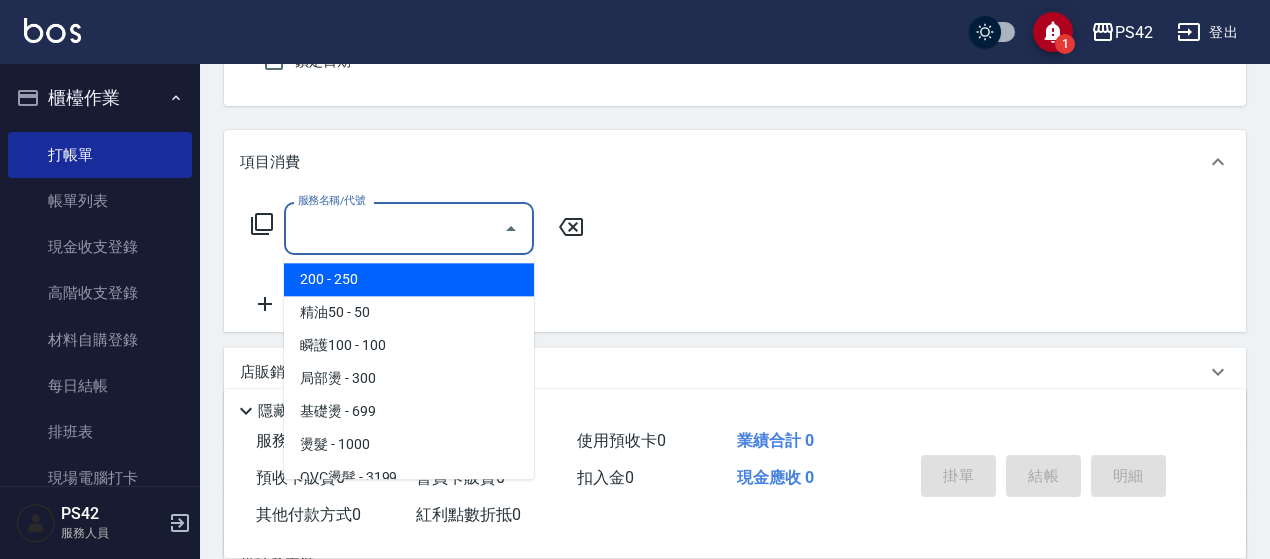 click on "服務名稱/代號" at bounding box center (394, 228) 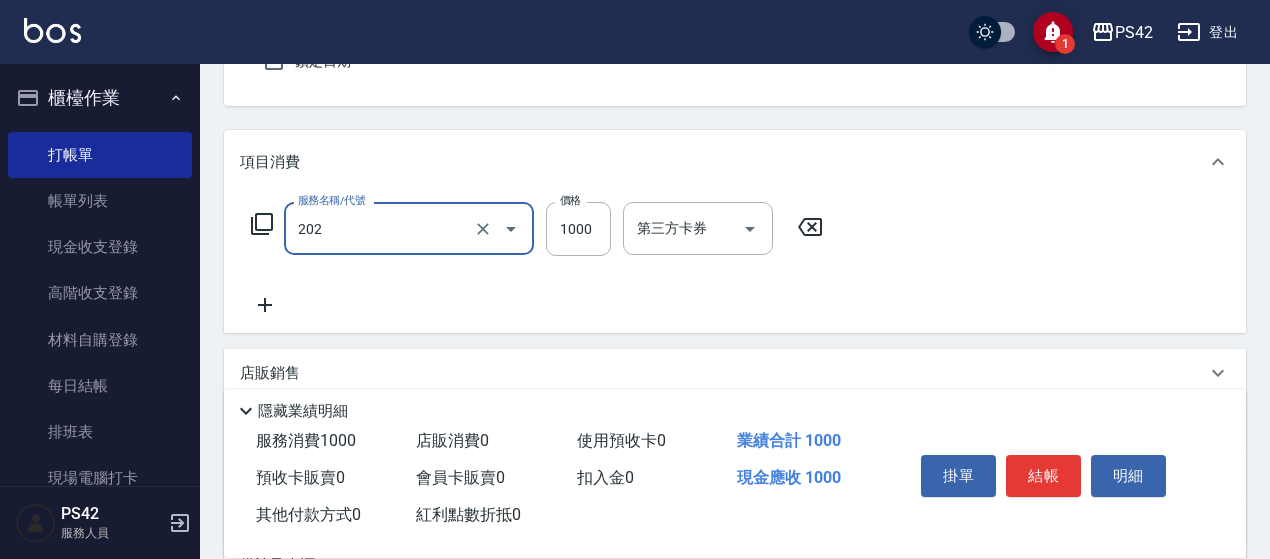type on "燙髮(202)" 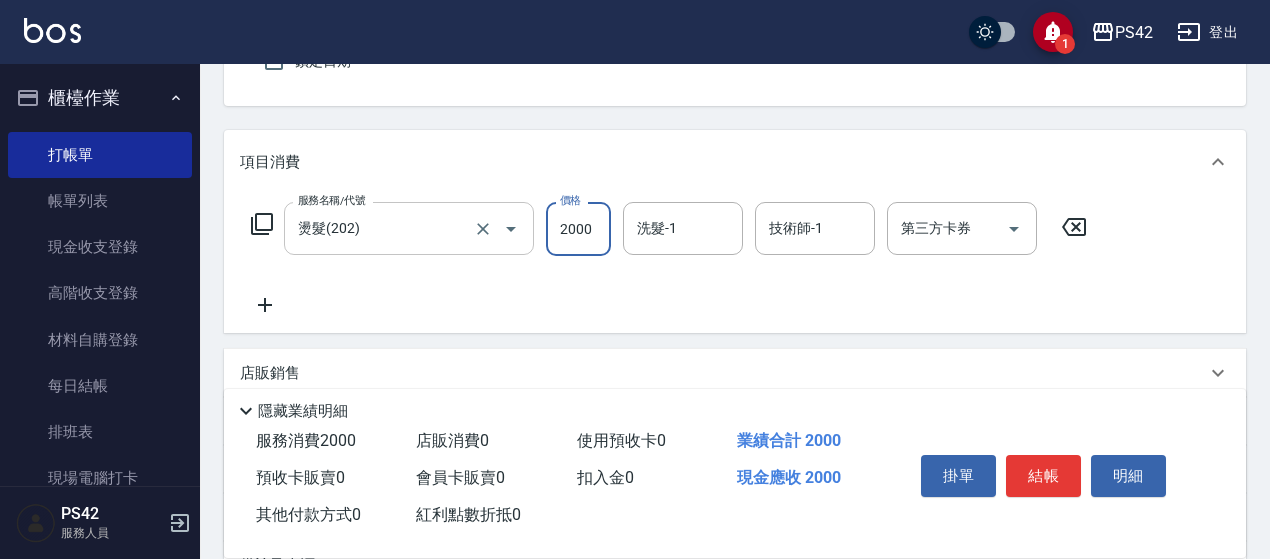 type on "2000" 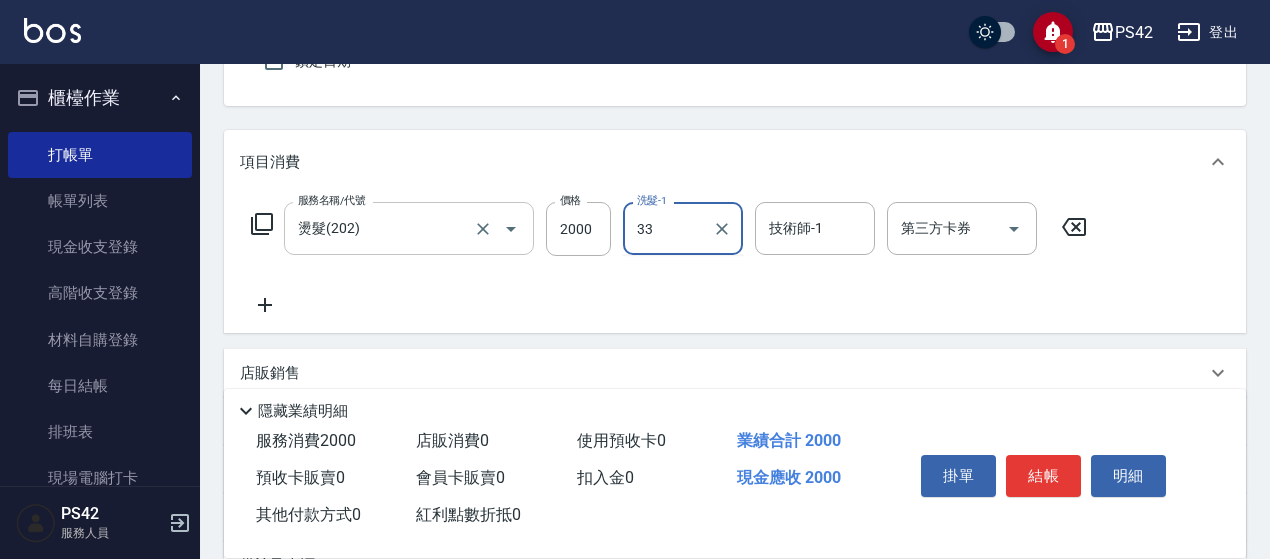 type on "[PERSON_NAME]-33" 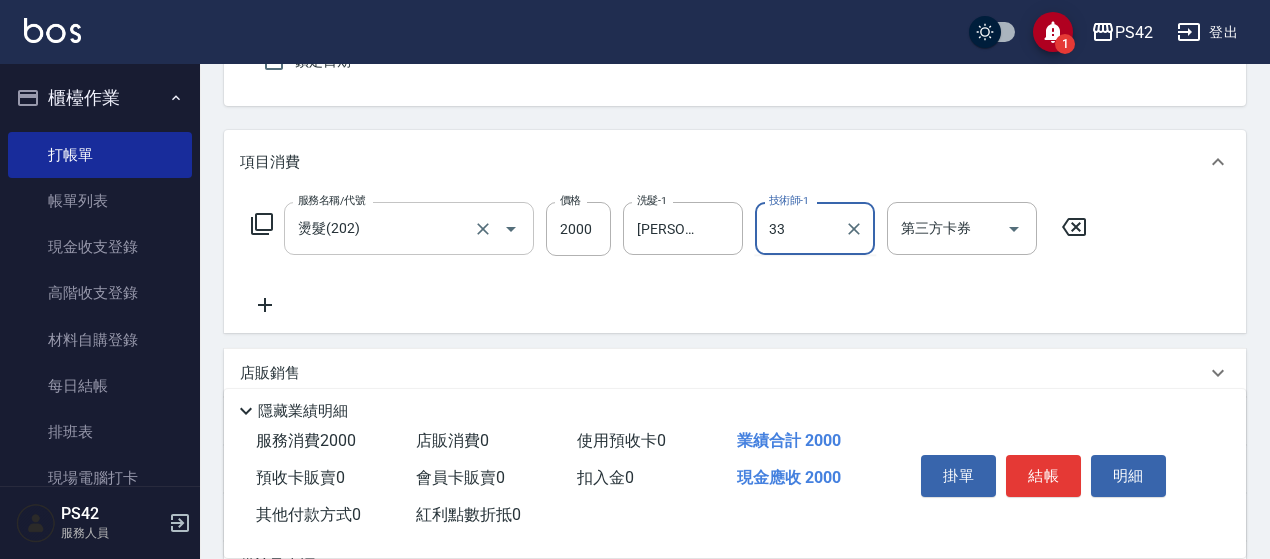 type on "[PERSON_NAME]-33" 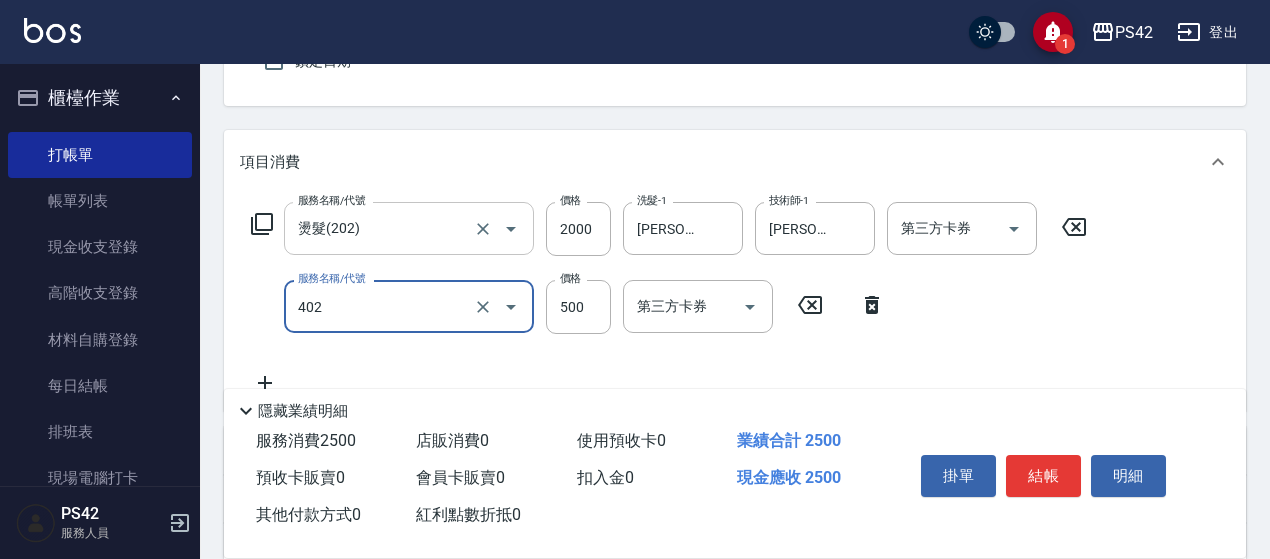 type on "500護(402)" 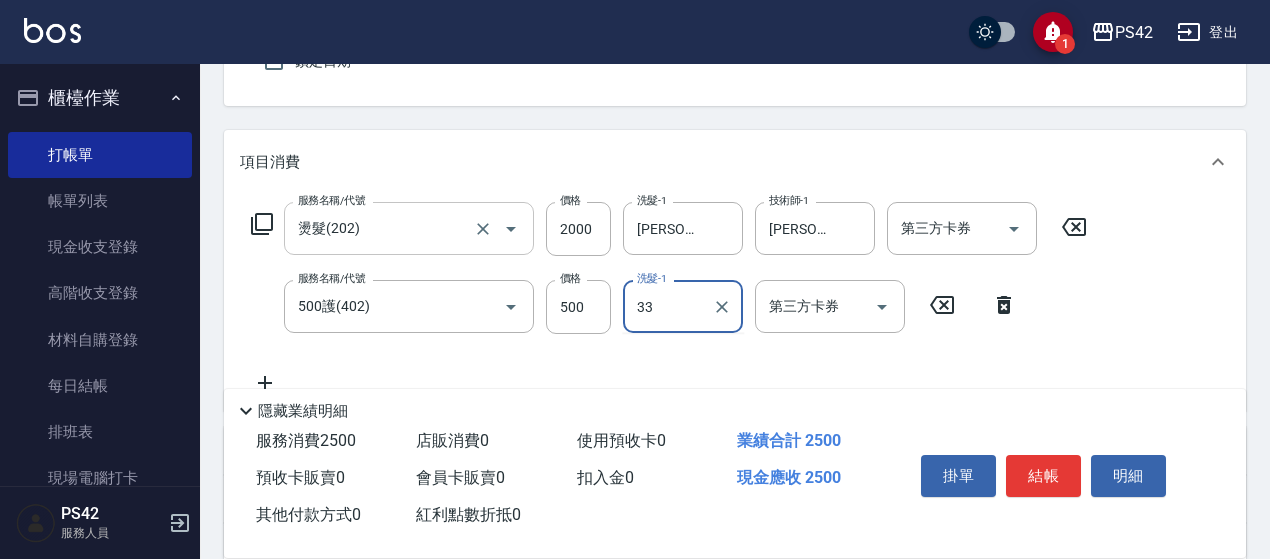 type on "[PERSON_NAME]-33" 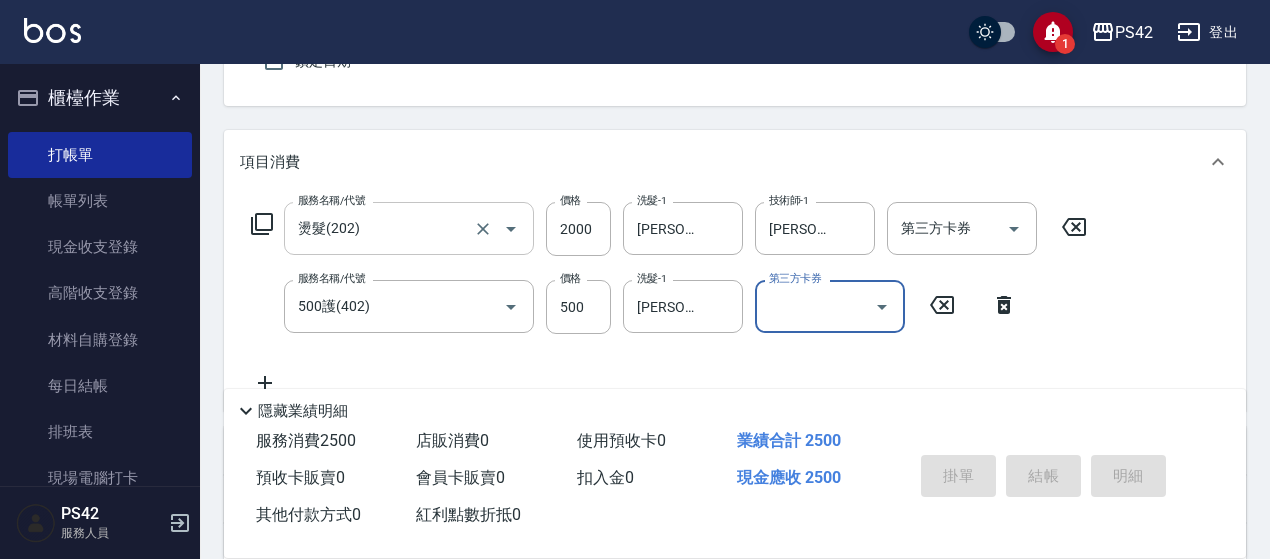 type 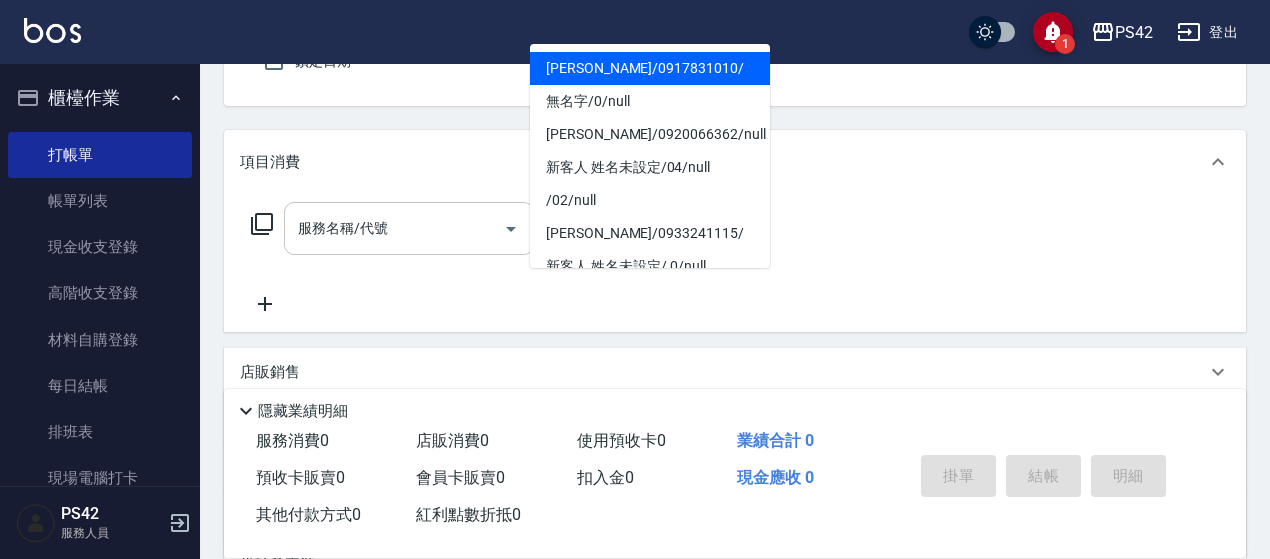 type on "[PERSON_NAME]/0917831010/" 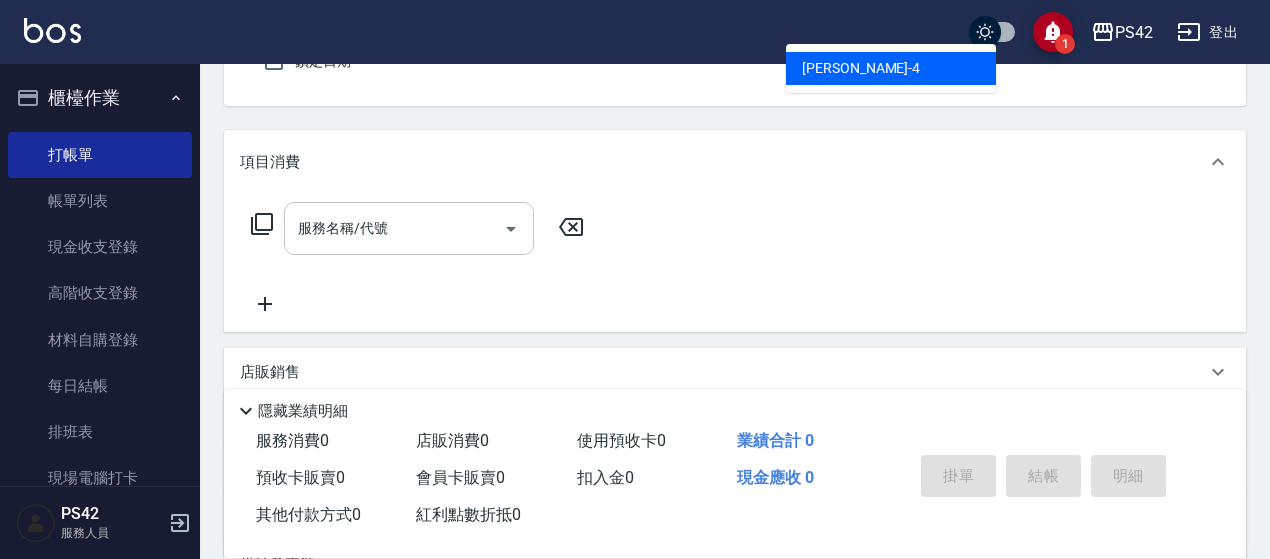 type on "[PERSON_NAME]-4" 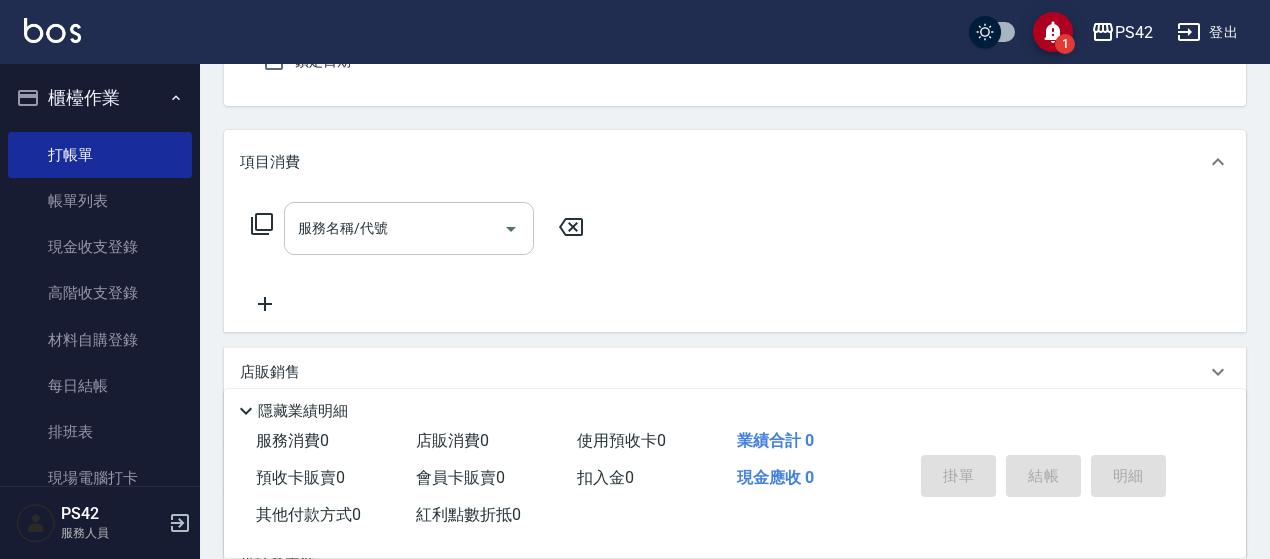 scroll, scrollTop: 185, scrollLeft: 0, axis: vertical 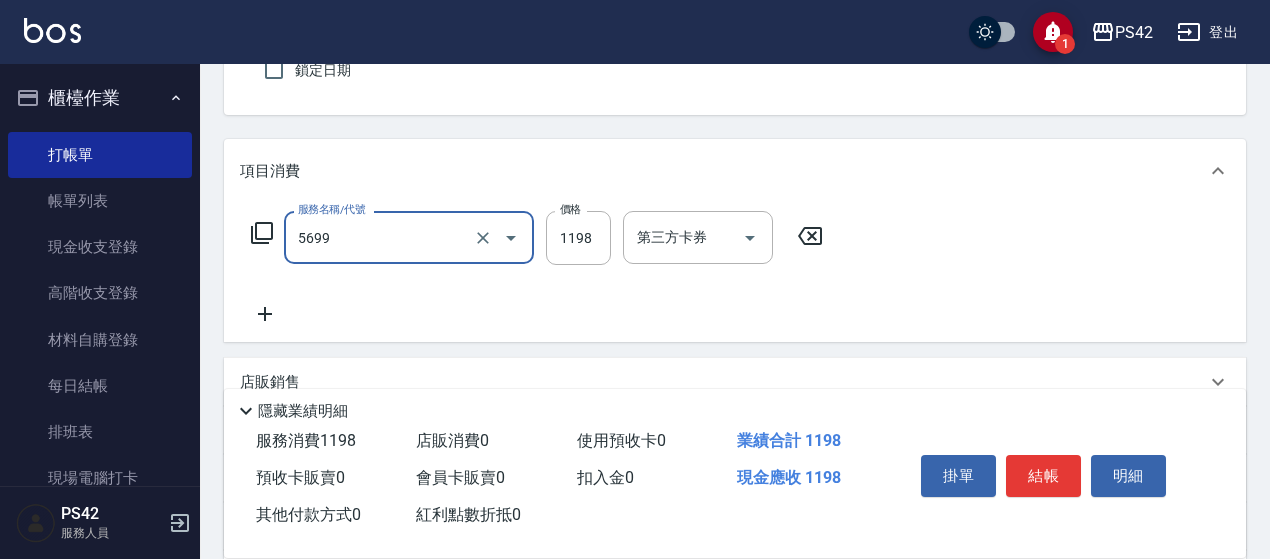 type on "水沁涼套餐(5699)" 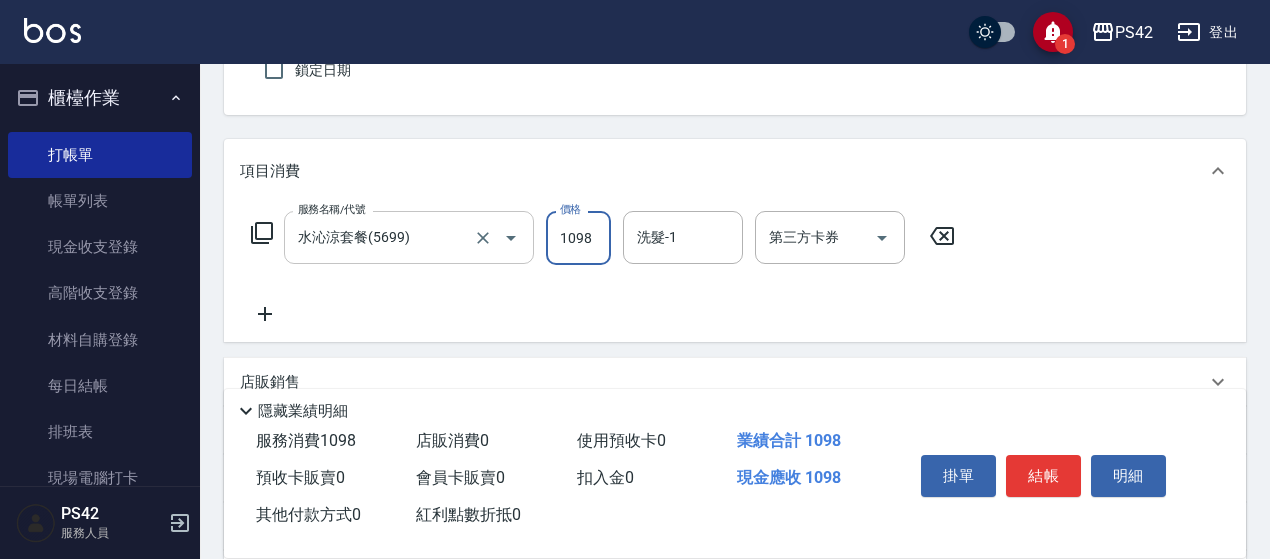 type on "1098" 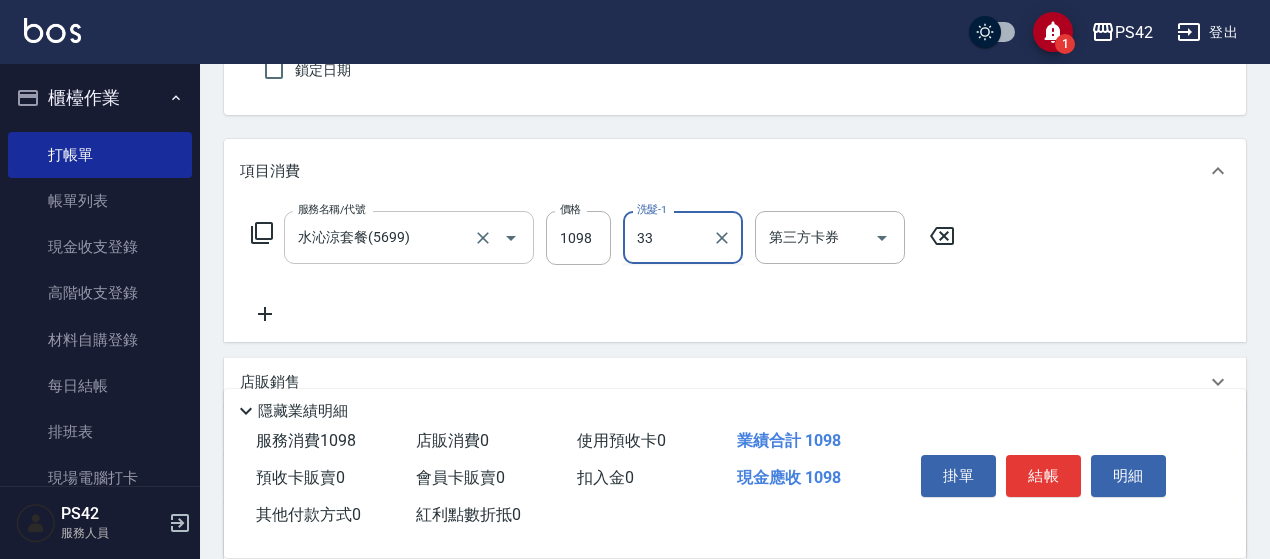 type on "[PERSON_NAME]-33" 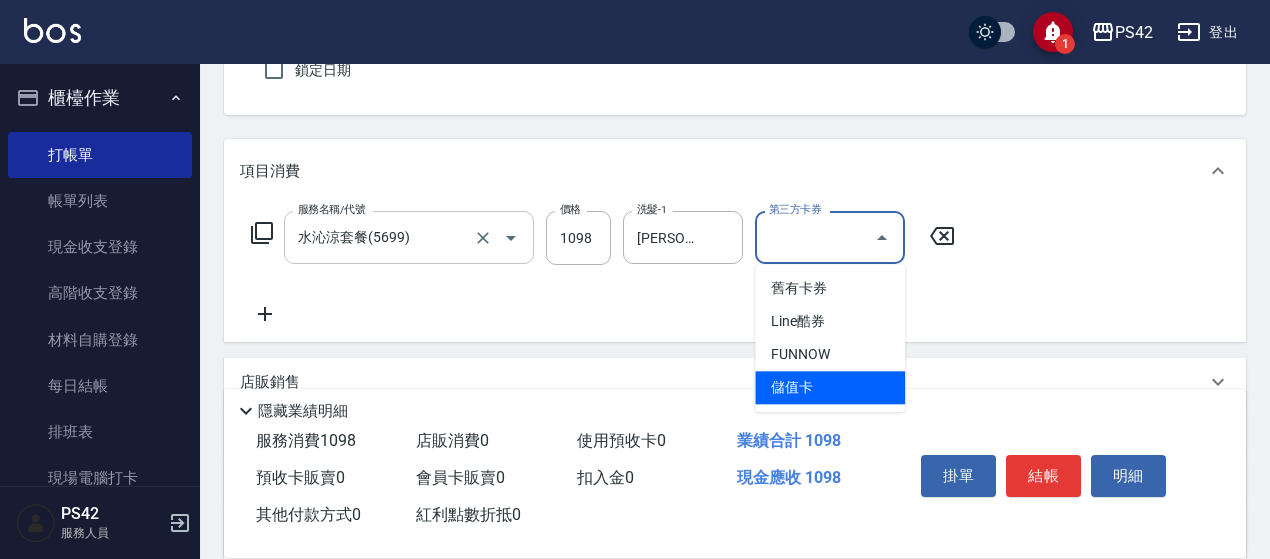 type on "儲值卡" 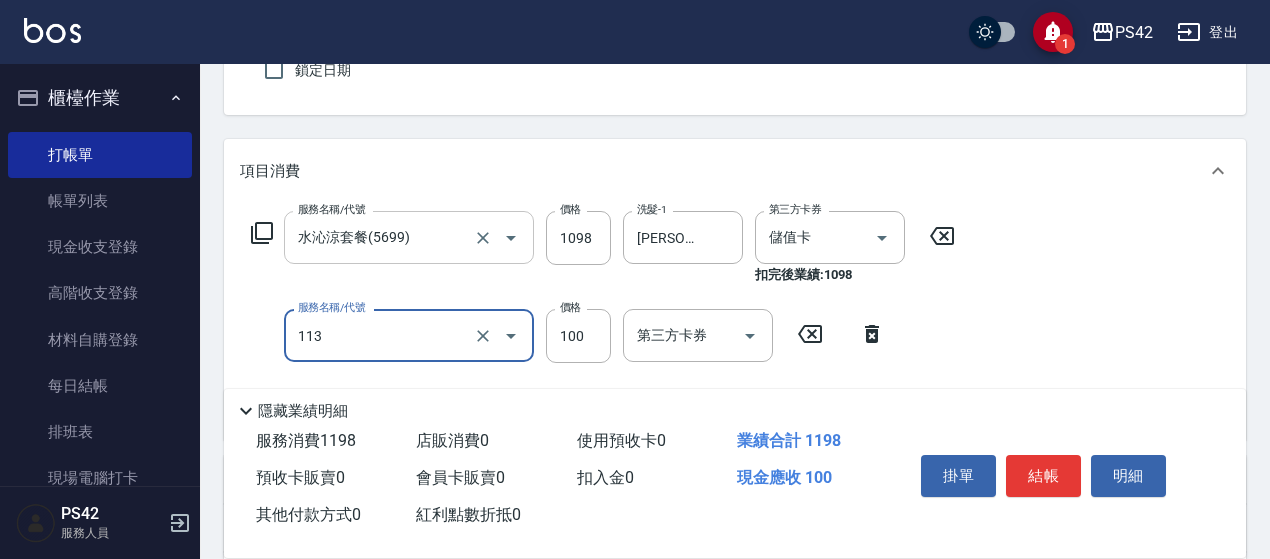 type on "瞬護100(113)" 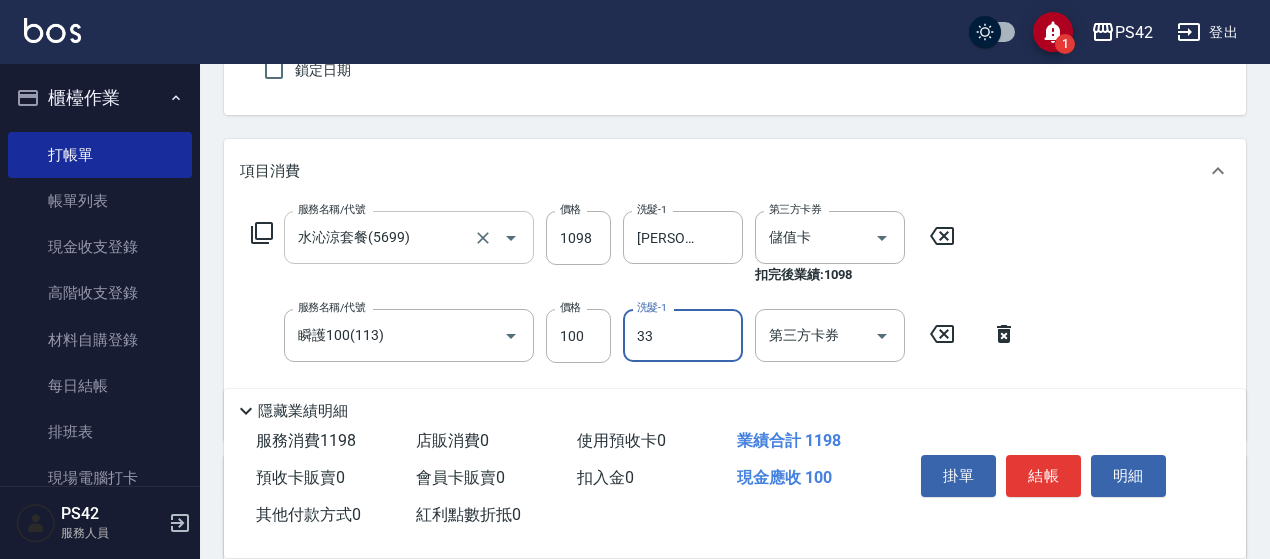type on "[PERSON_NAME]-33" 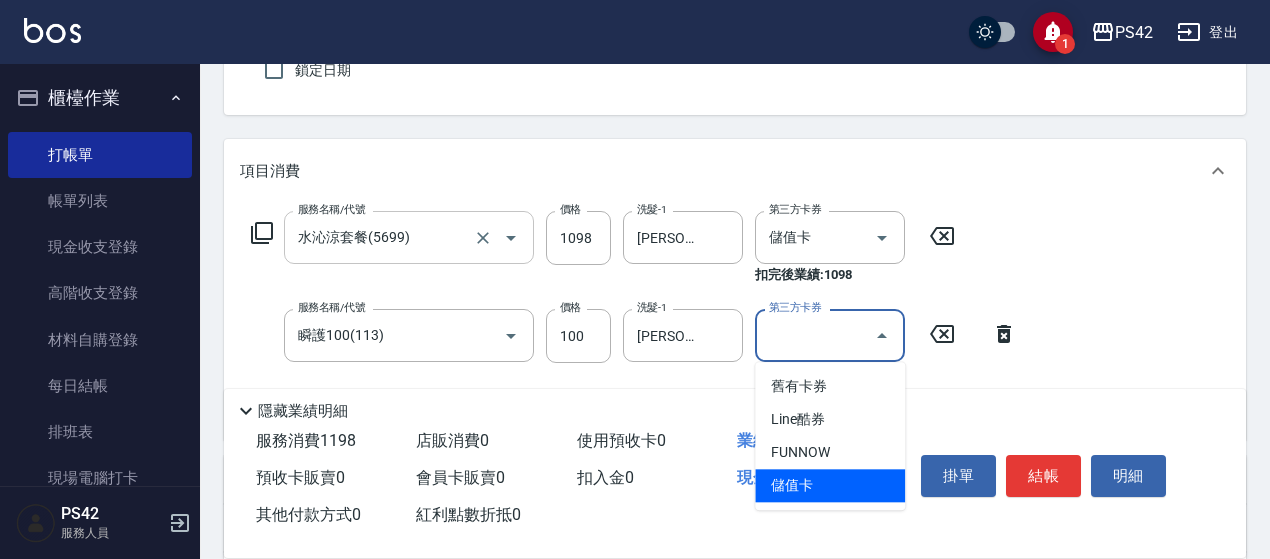 type on "儲值卡" 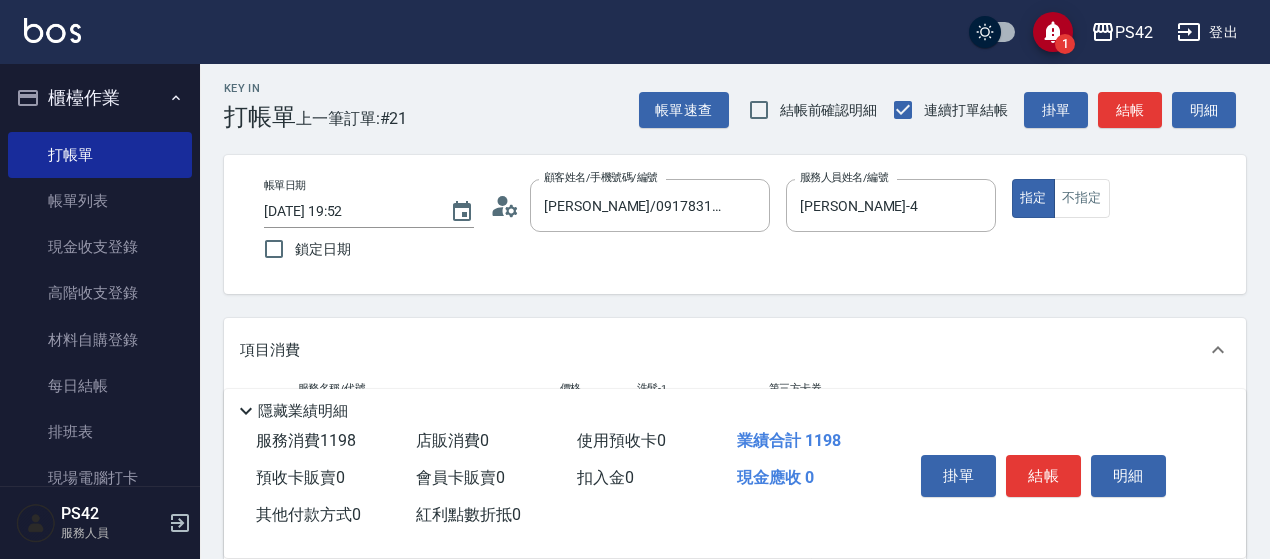 scroll, scrollTop: 0, scrollLeft: 0, axis: both 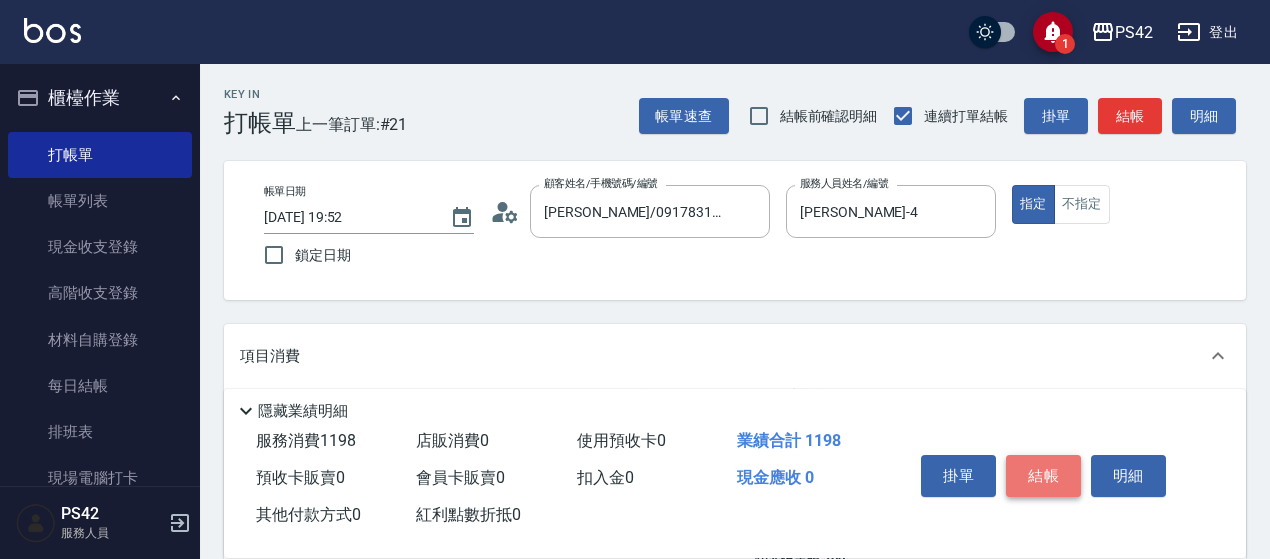click on "結帳" at bounding box center (1043, 476) 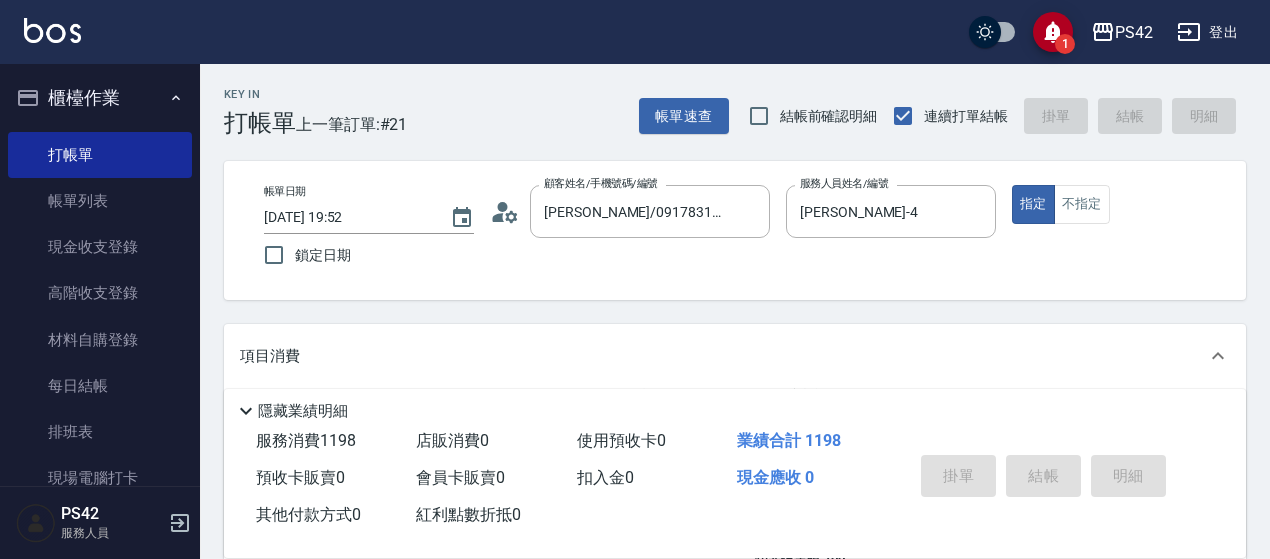 type on "[DATE] 19:53" 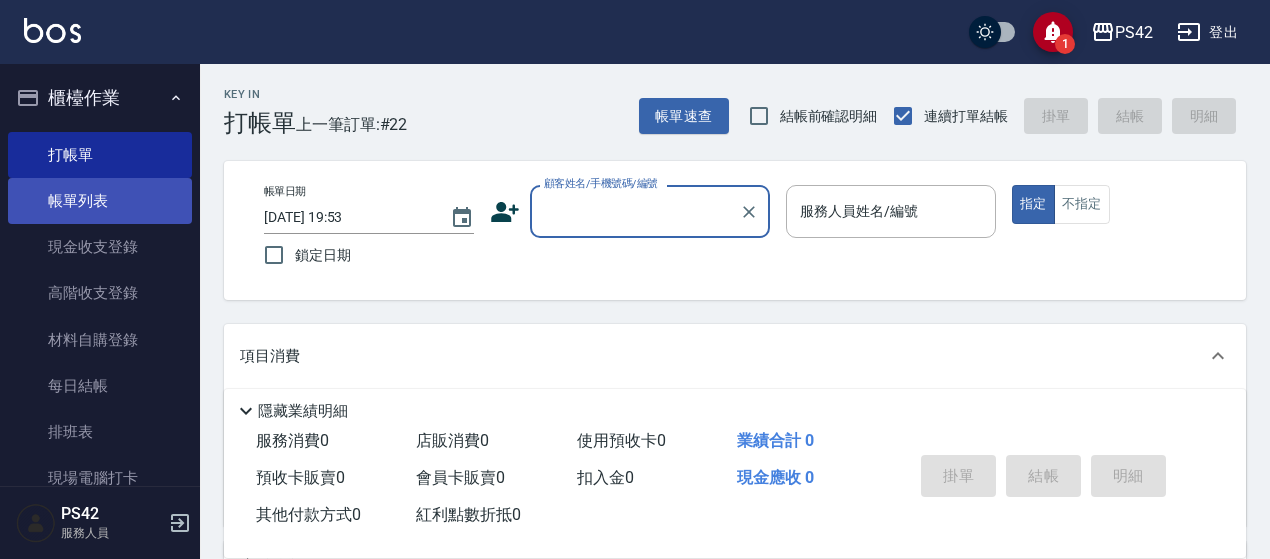 click on "帳單列表" at bounding box center (100, 201) 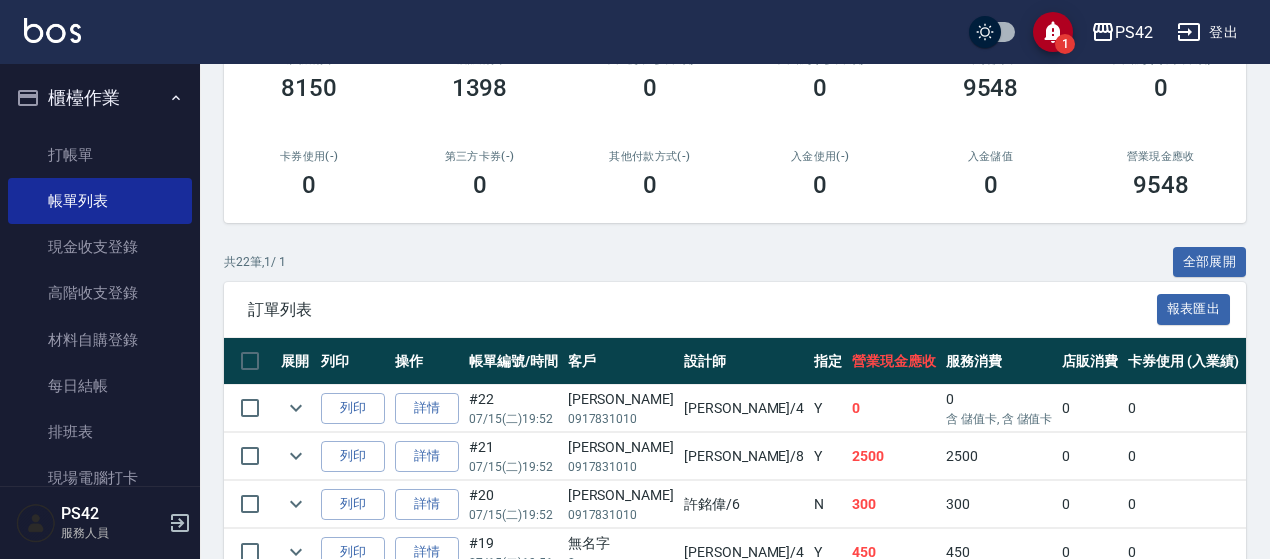 scroll, scrollTop: 600, scrollLeft: 0, axis: vertical 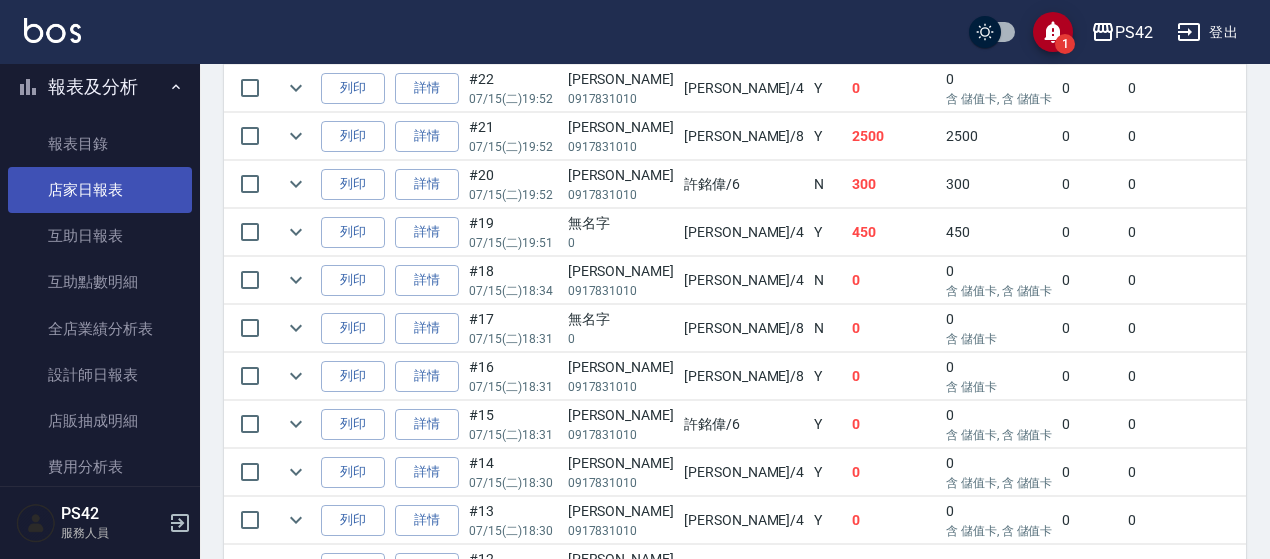click on "店家日報表" at bounding box center (100, 190) 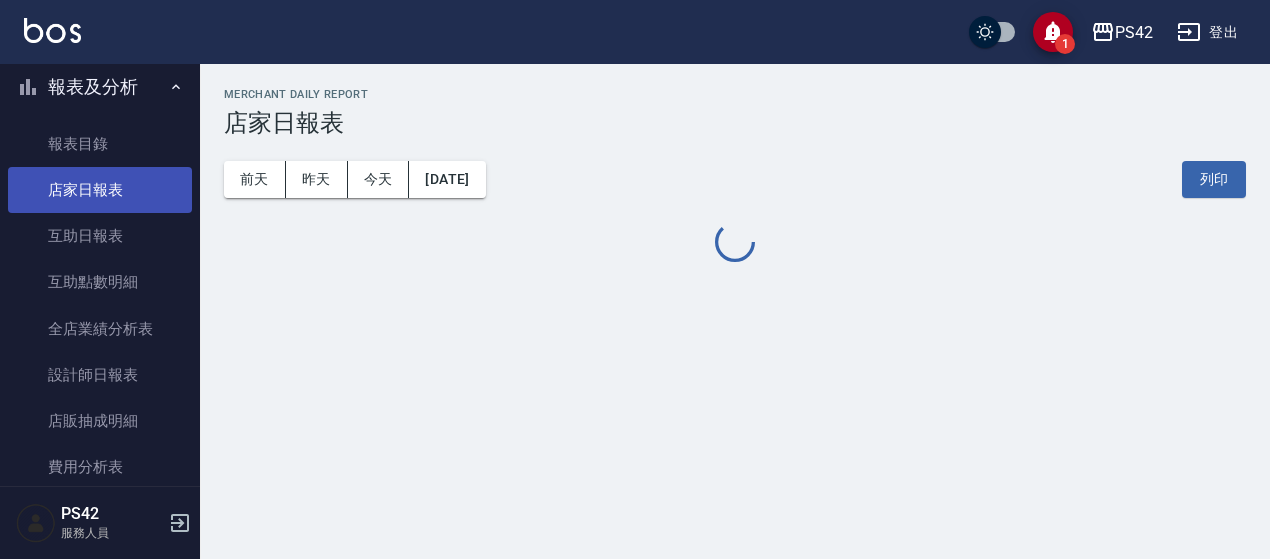 scroll, scrollTop: 0, scrollLeft: 0, axis: both 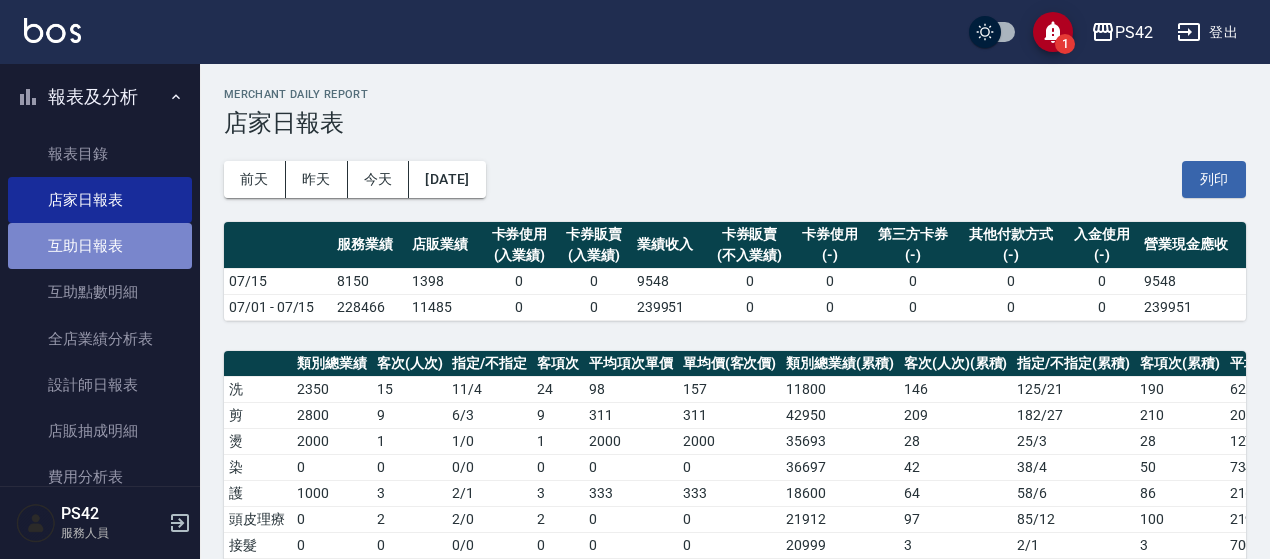 click on "互助日報表" at bounding box center (100, 246) 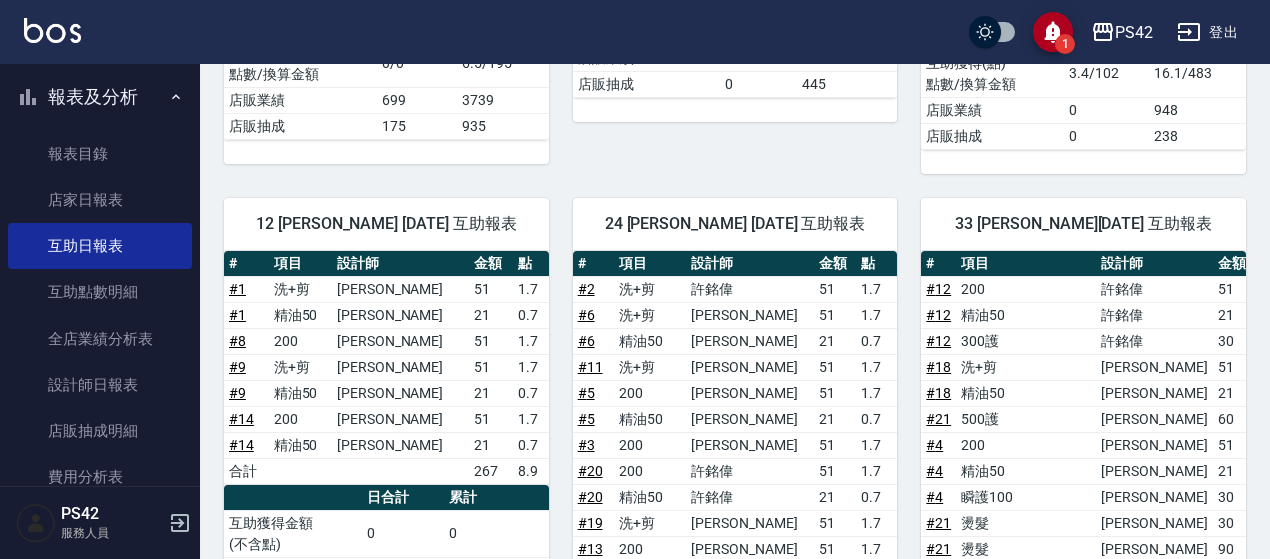 scroll, scrollTop: 100, scrollLeft: 0, axis: vertical 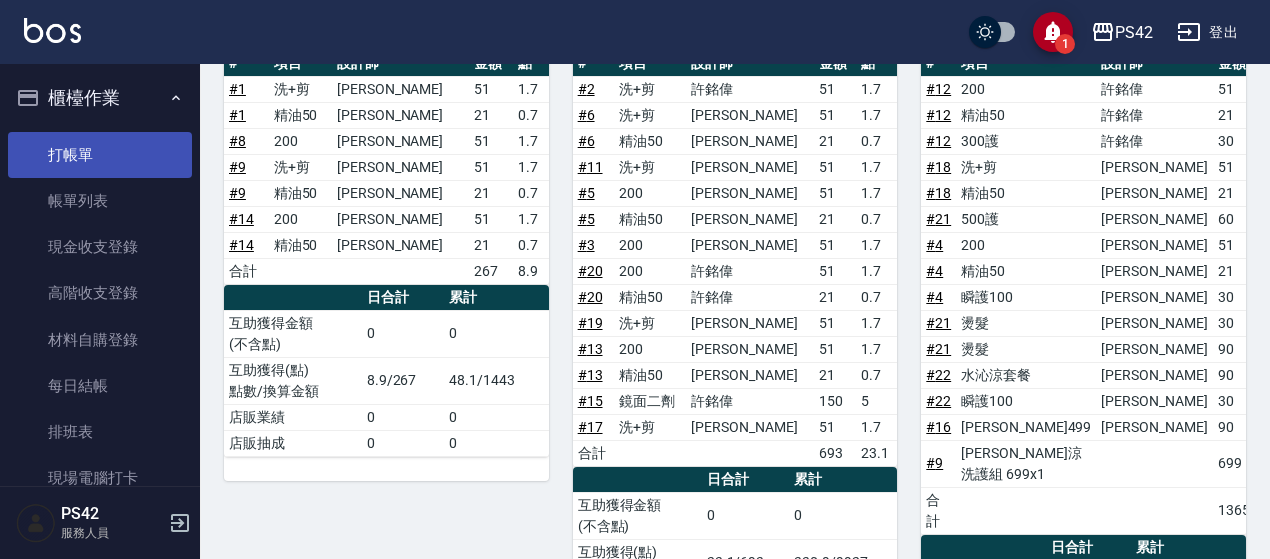 click on "打帳單" at bounding box center [100, 155] 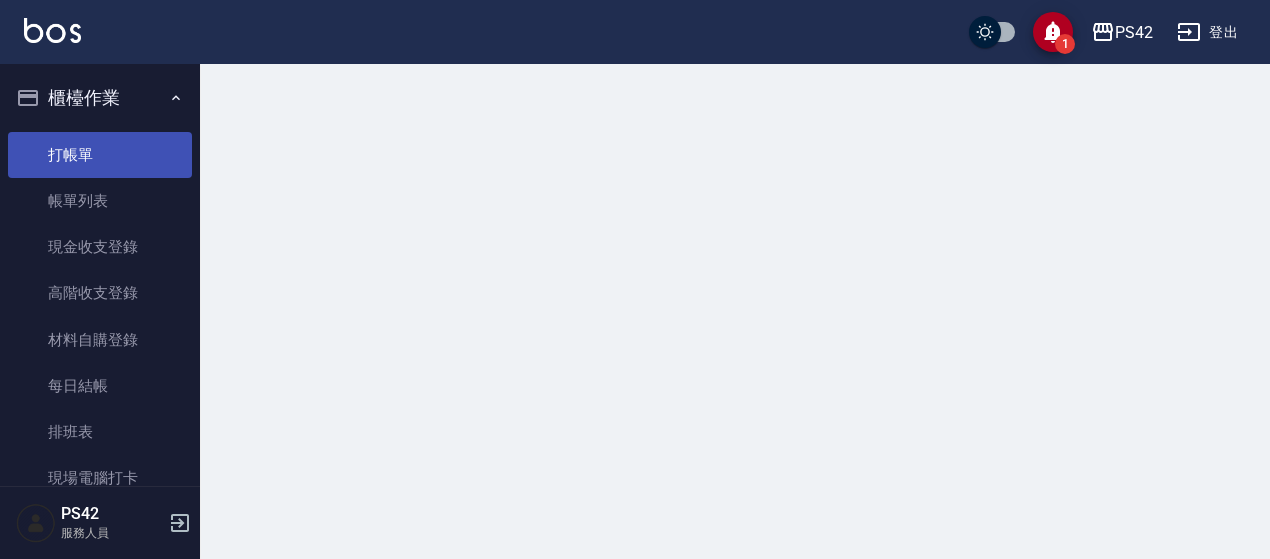 scroll, scrollTop: 0, scrollLeft: 0, axis: both 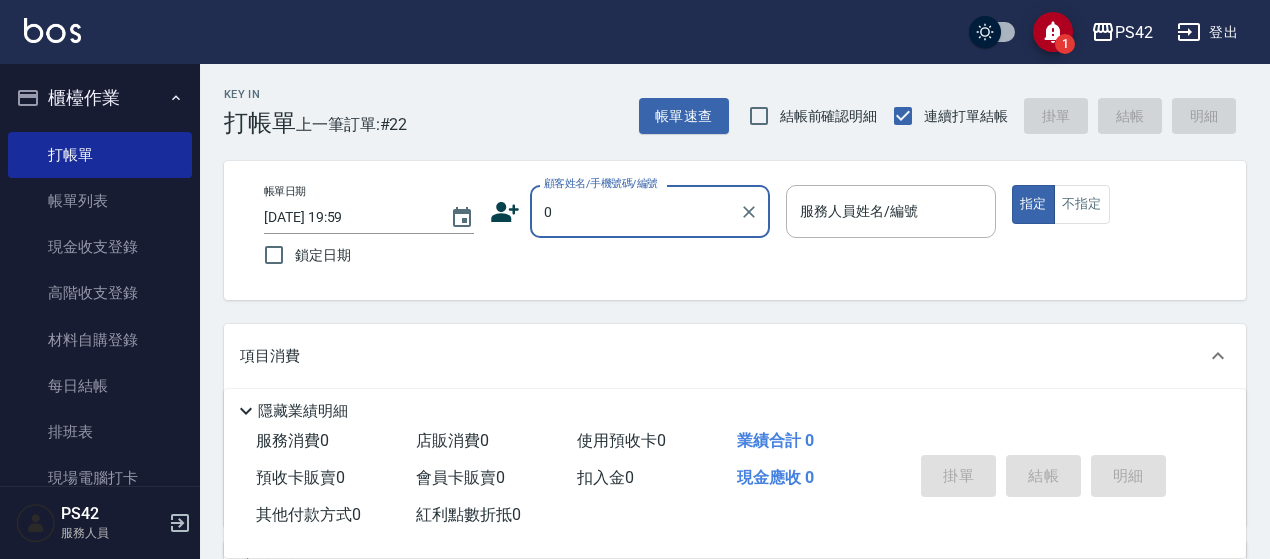 type on "[PERSON_NAME]/0917831010/" 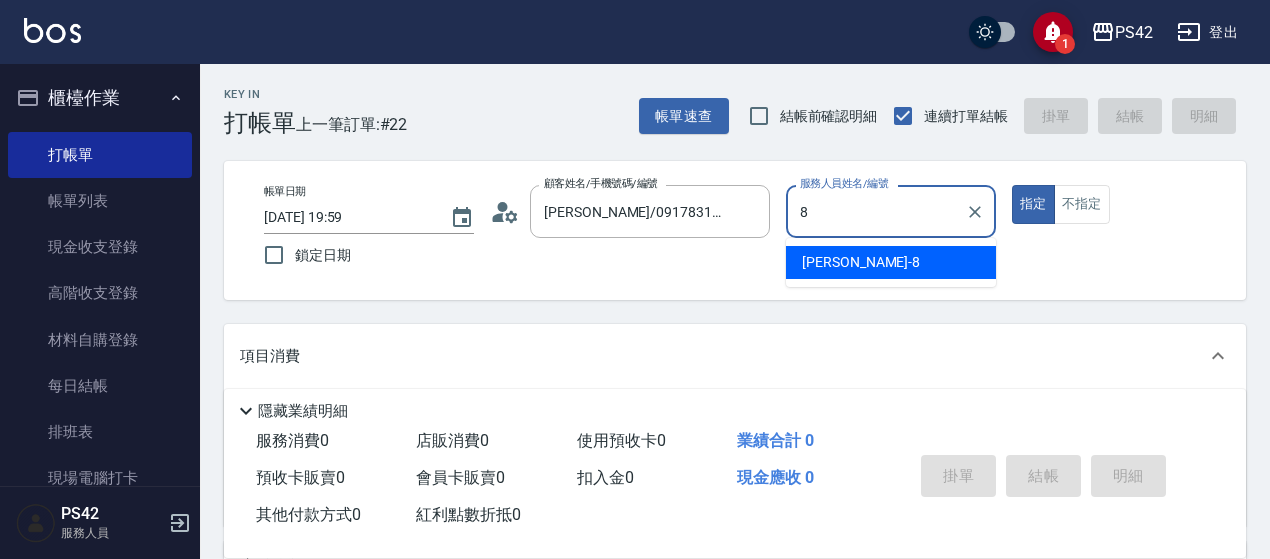 type on "[PERSON_NAME]-8" 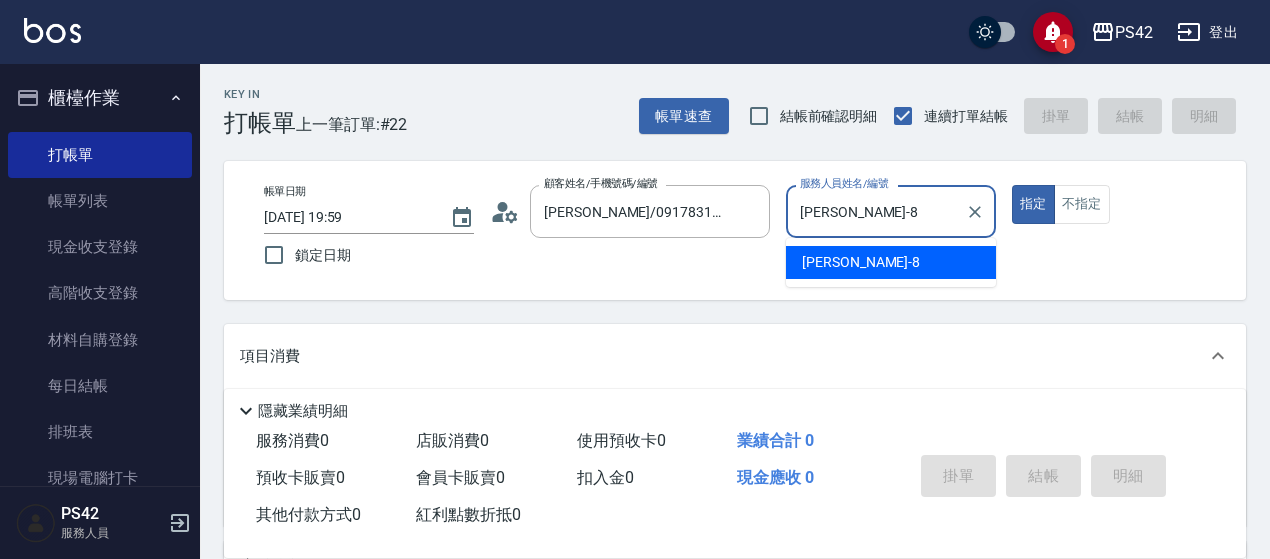 type on "true" 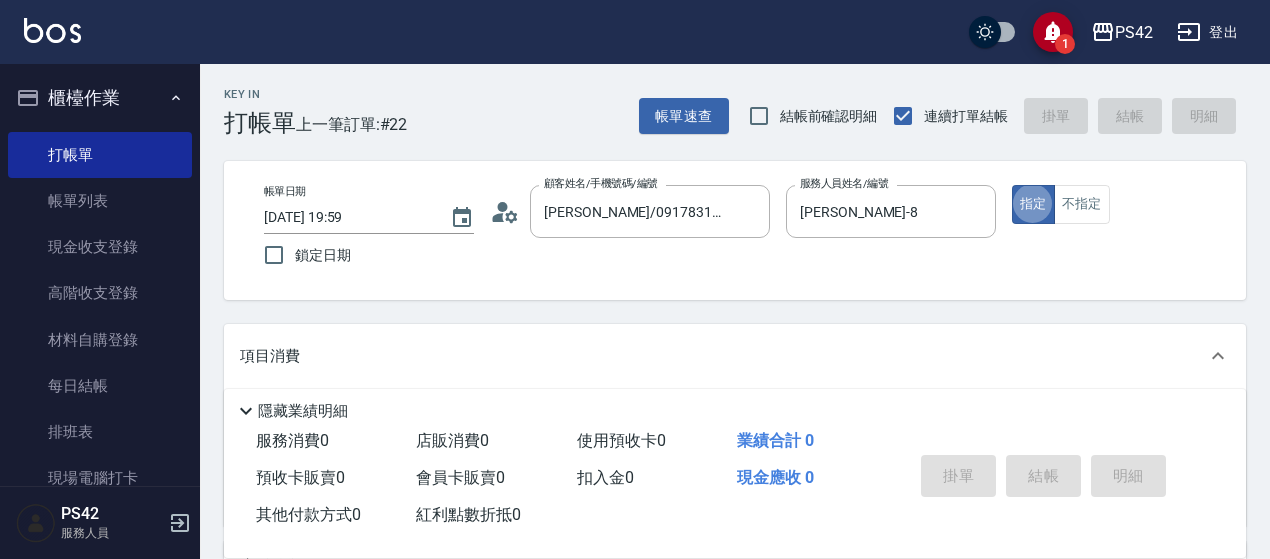 type on "無名字/0/null" 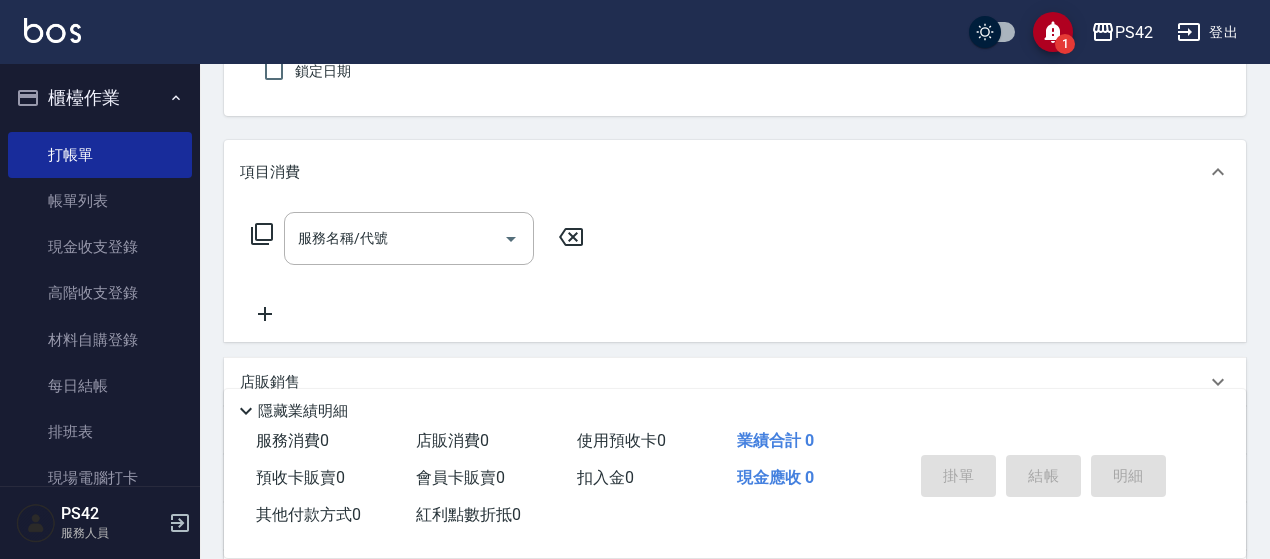 scroll, scrollTop: 300, scrollLeft: 0, axis: vertical 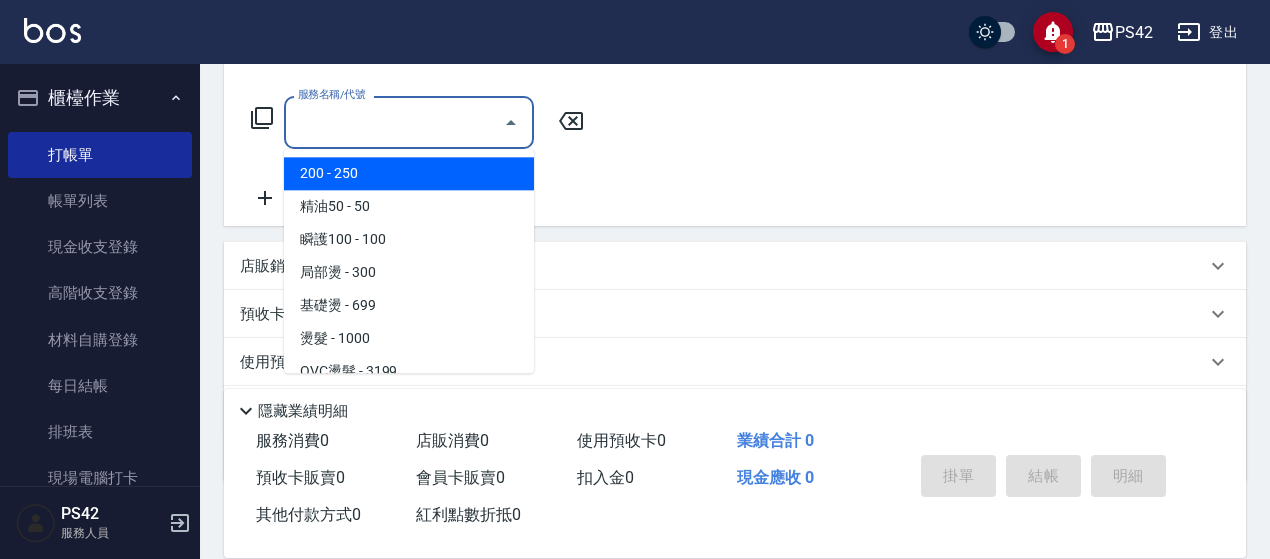 click on "服務名稱/代號" at bounding box center (394, 122) 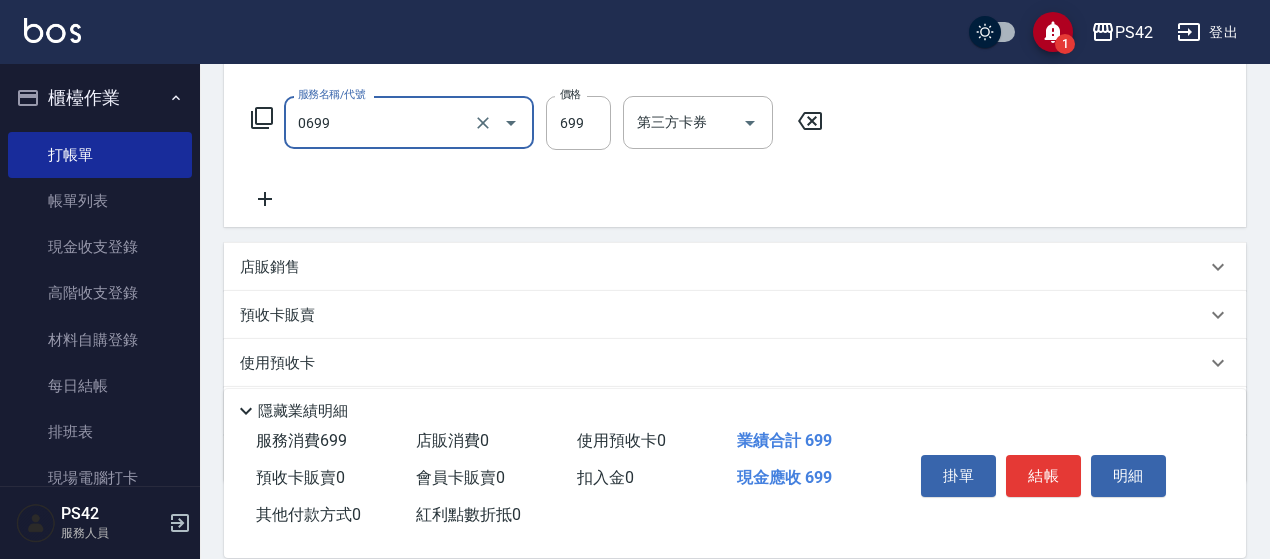 type on "精油SPA(0699)" 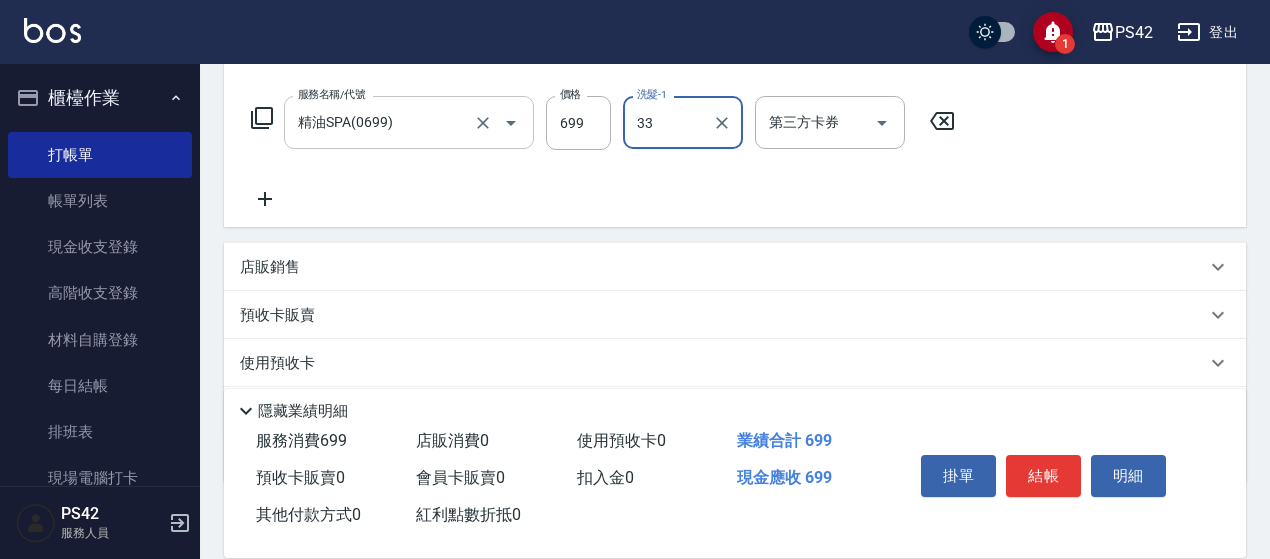 type on "[PERSON_NAME]-33" 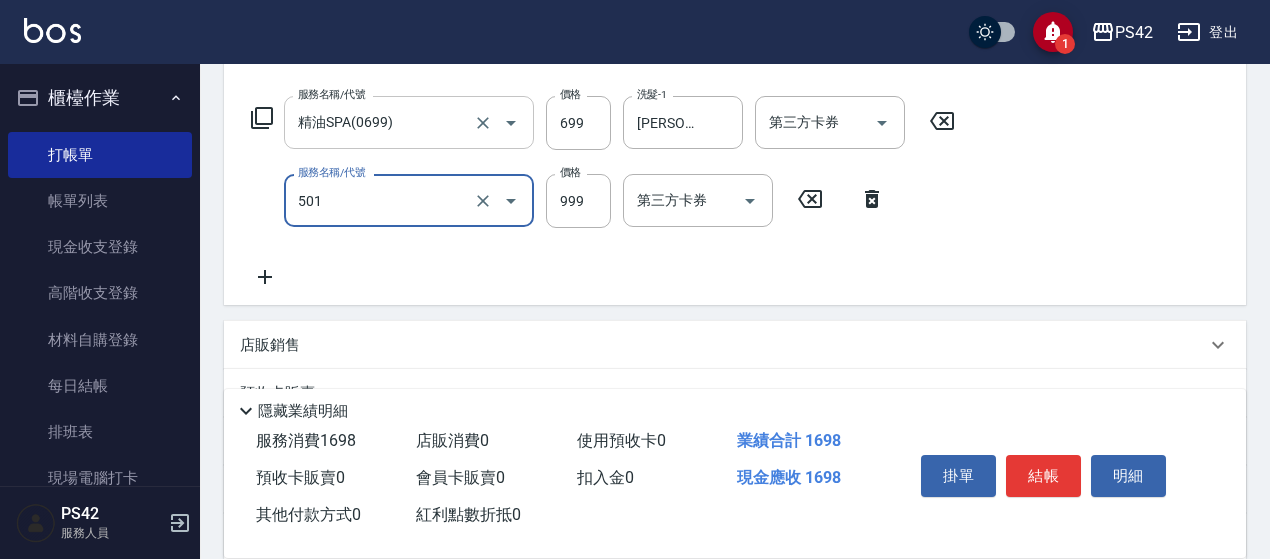 type on "染髮(501)" 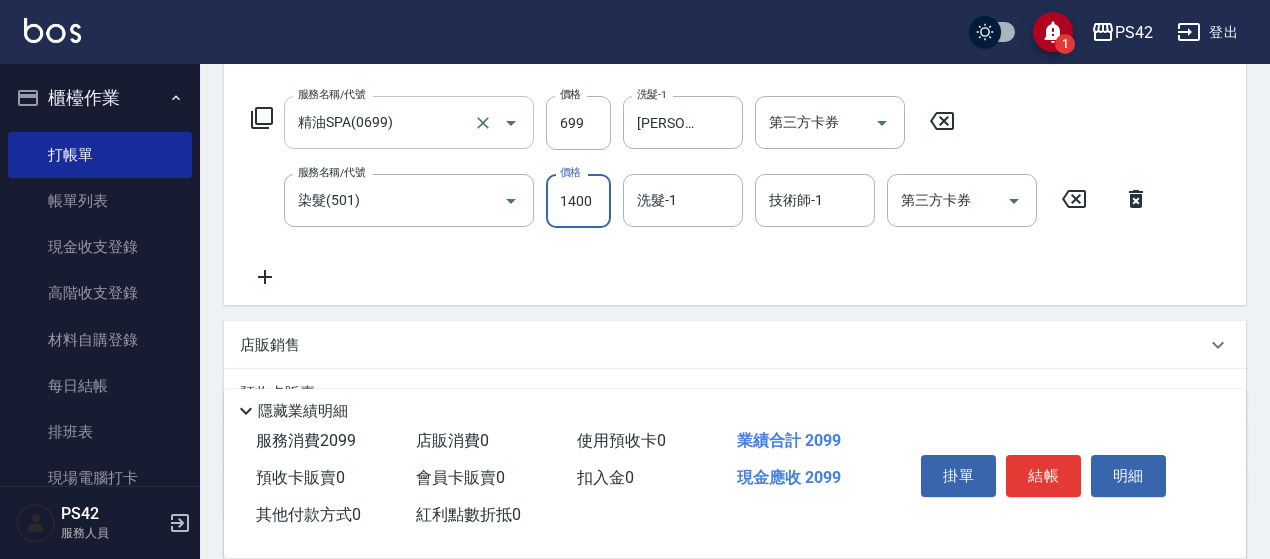 type on "1400" 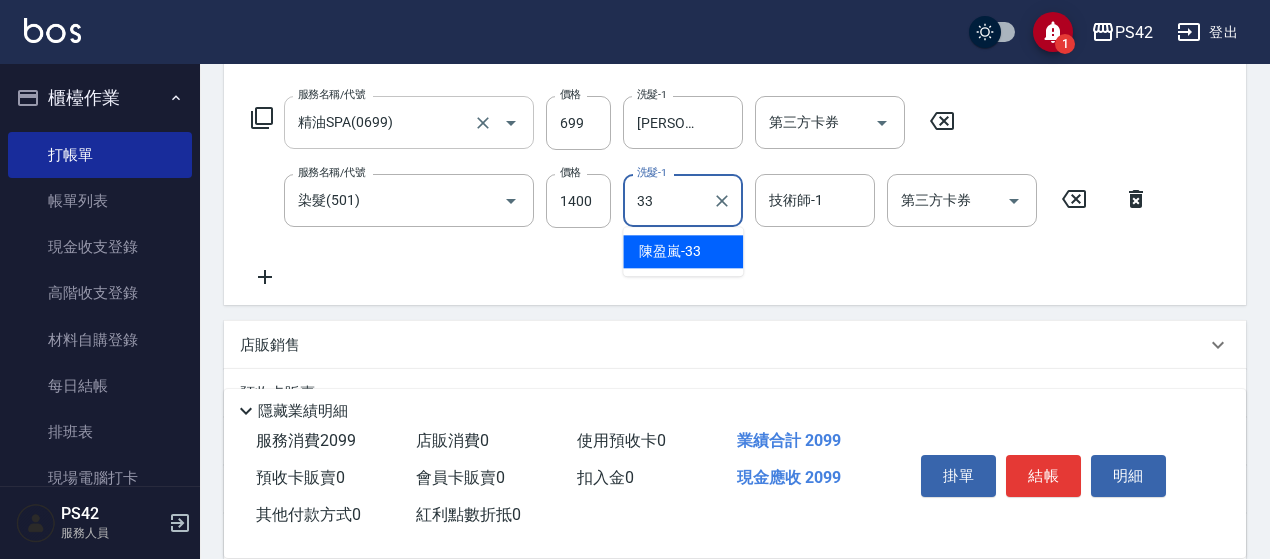 type on "[PERSON_NAME]-33" 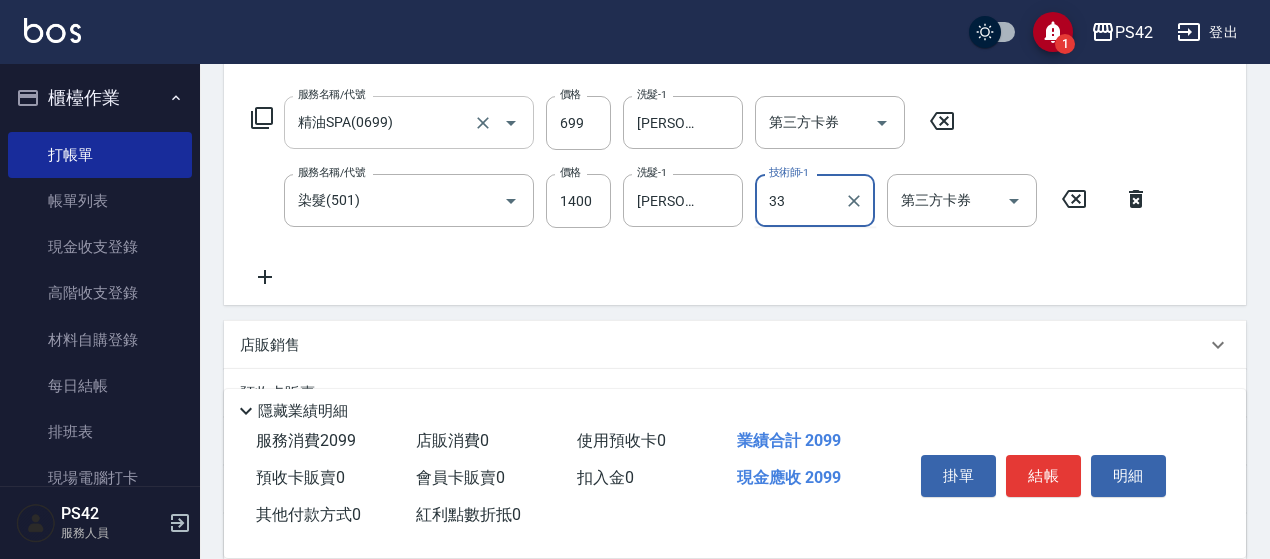 type on "[PERSON_NAME]-33" 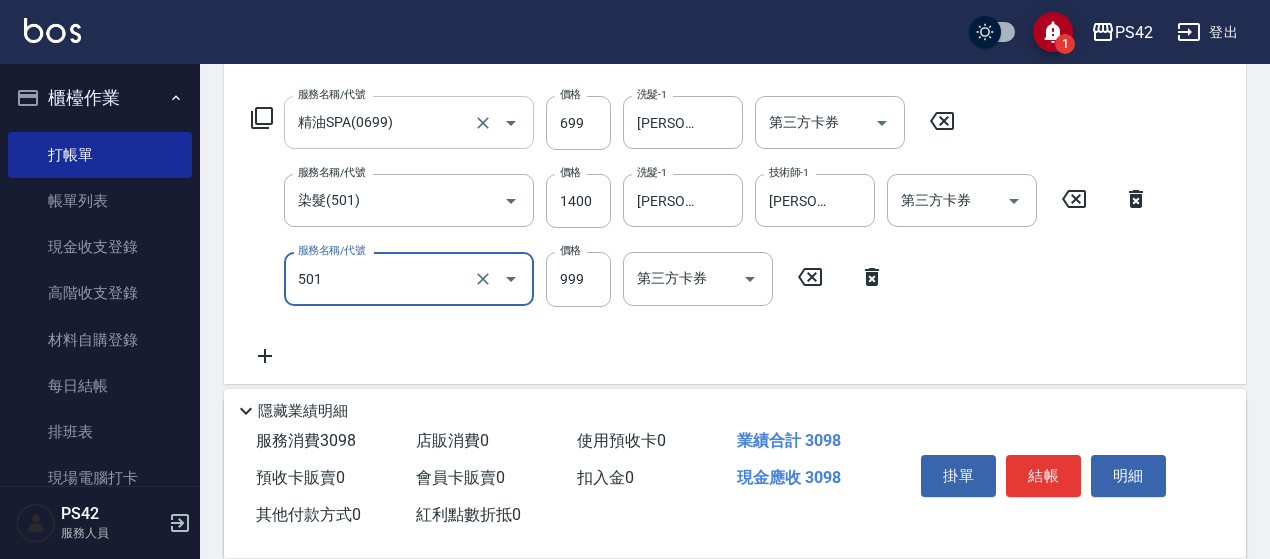 type on "染髮(501)" 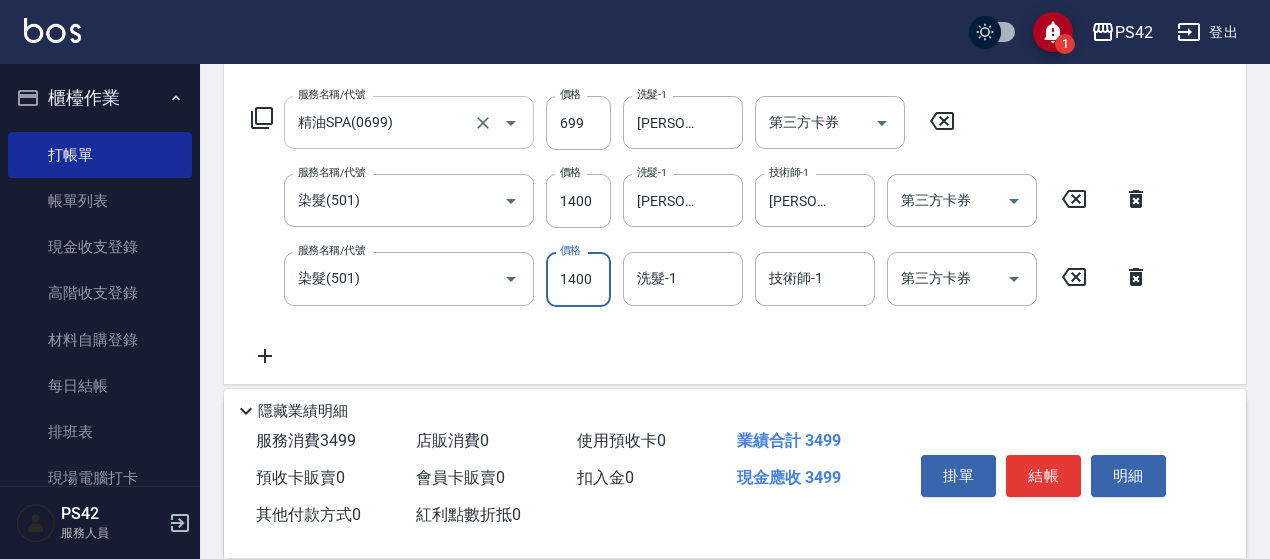 type on "1400" 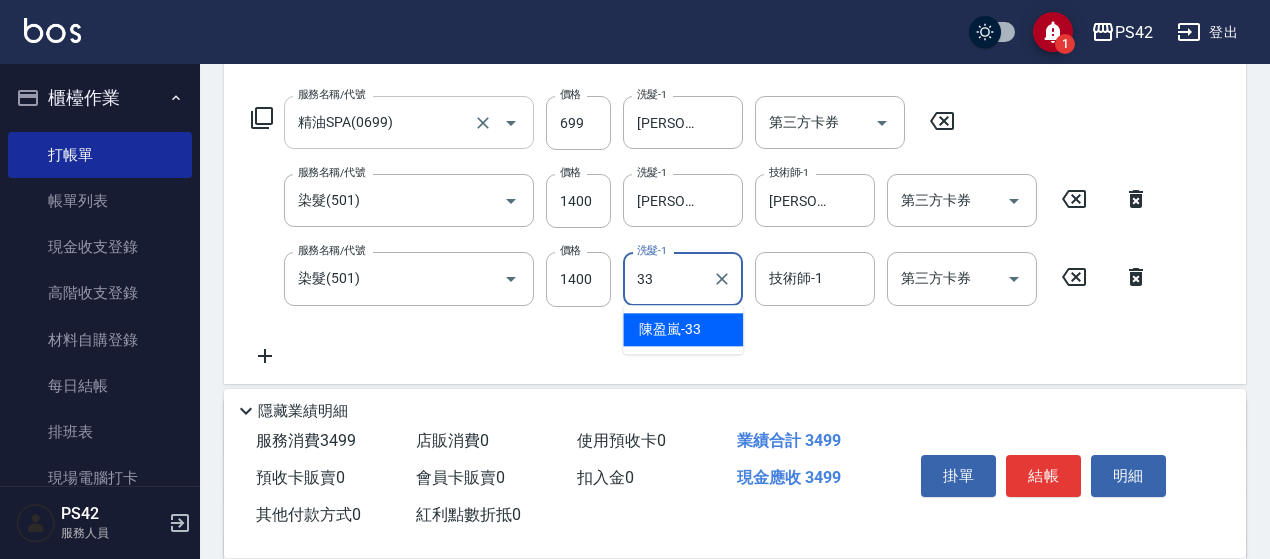 type on "[PERSON_NAME]-33" 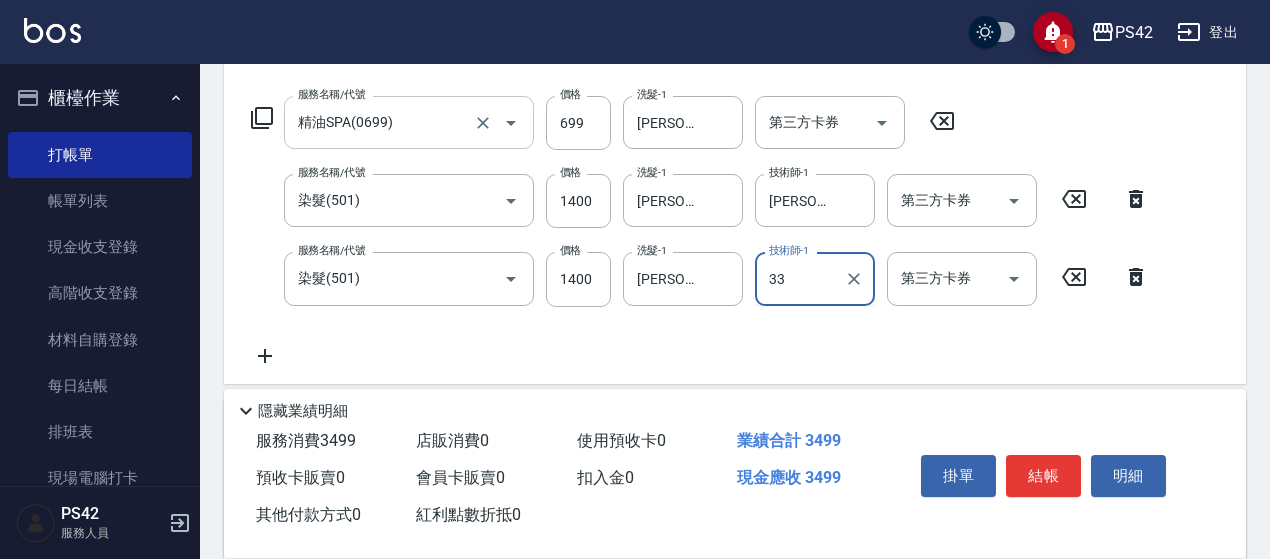 type on "[PERSON_NAME]-33" 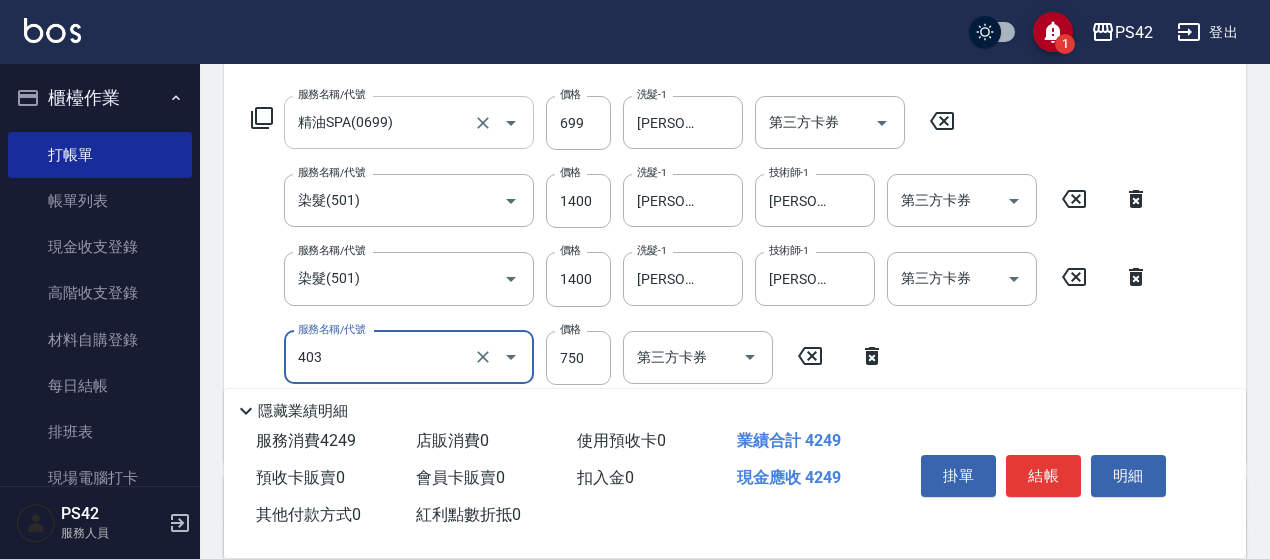 type on "750護(403)" 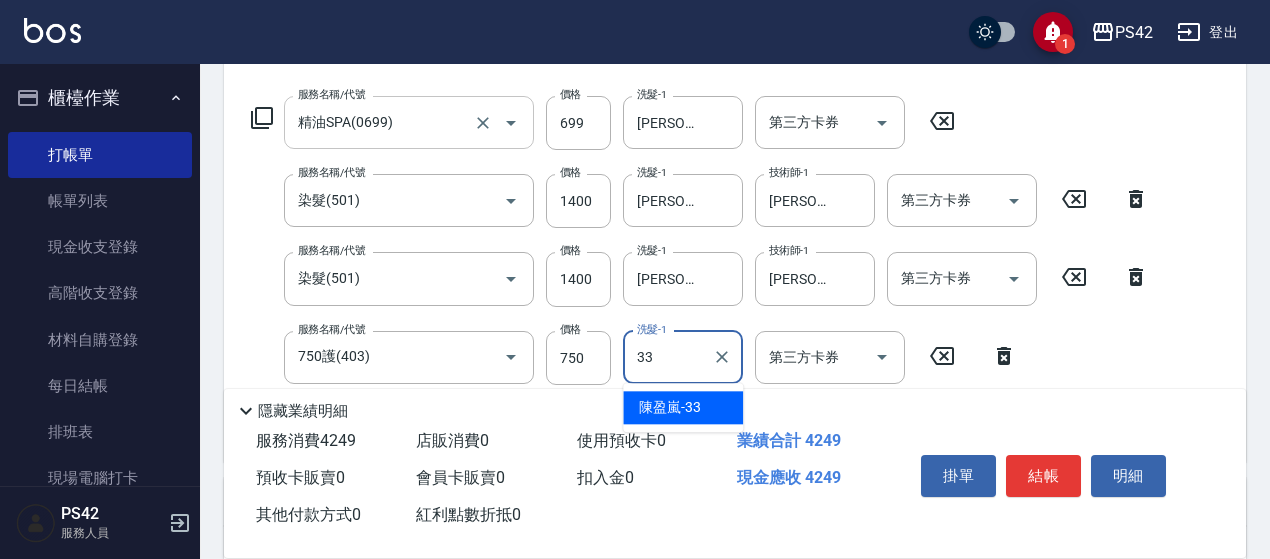 type on "[PERSON_NAME]-33" 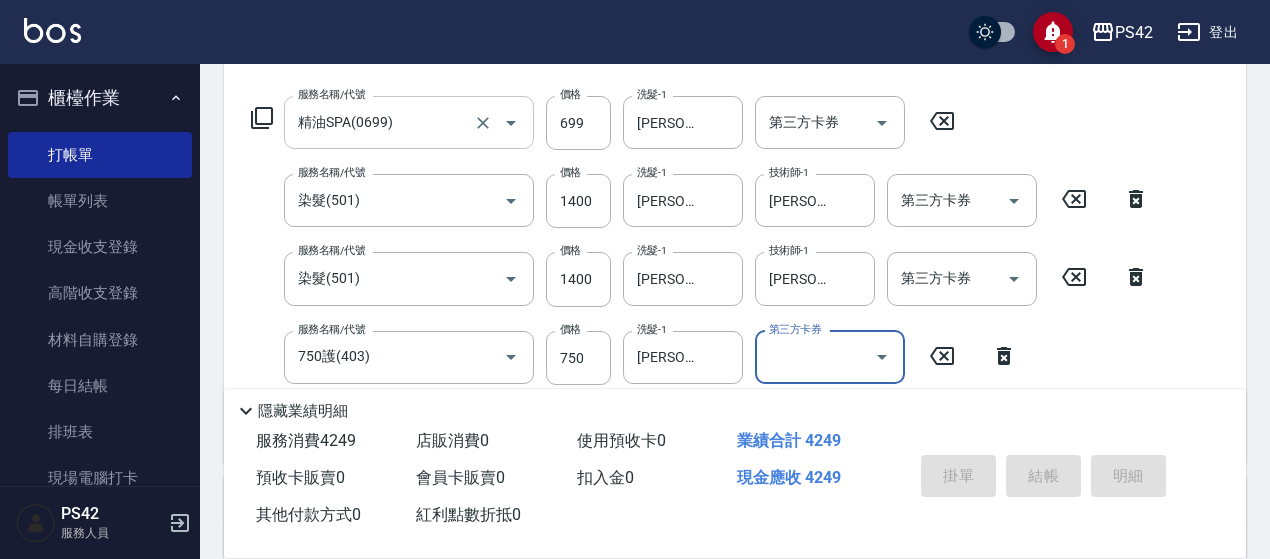 type 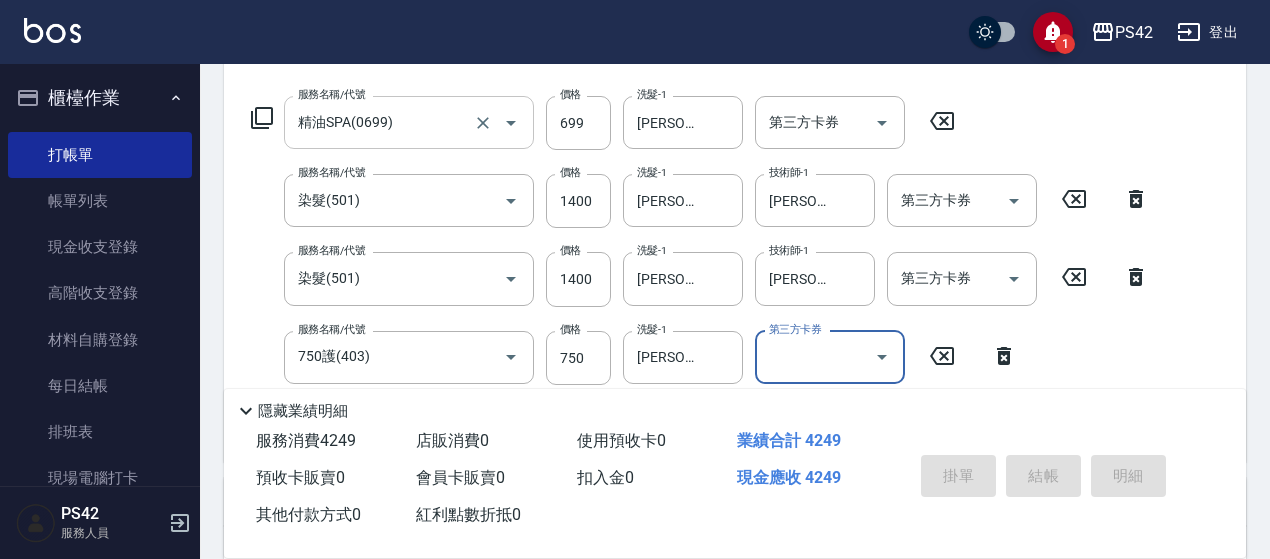 type 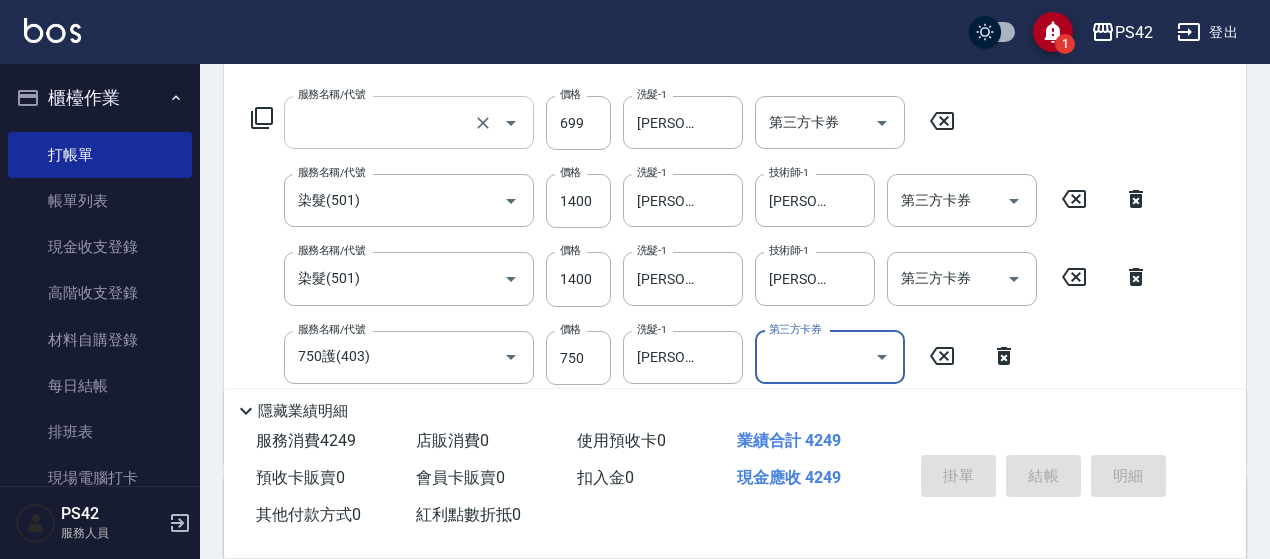 scroll, scrollTop: 0, scrollLeft: 0, axis: both 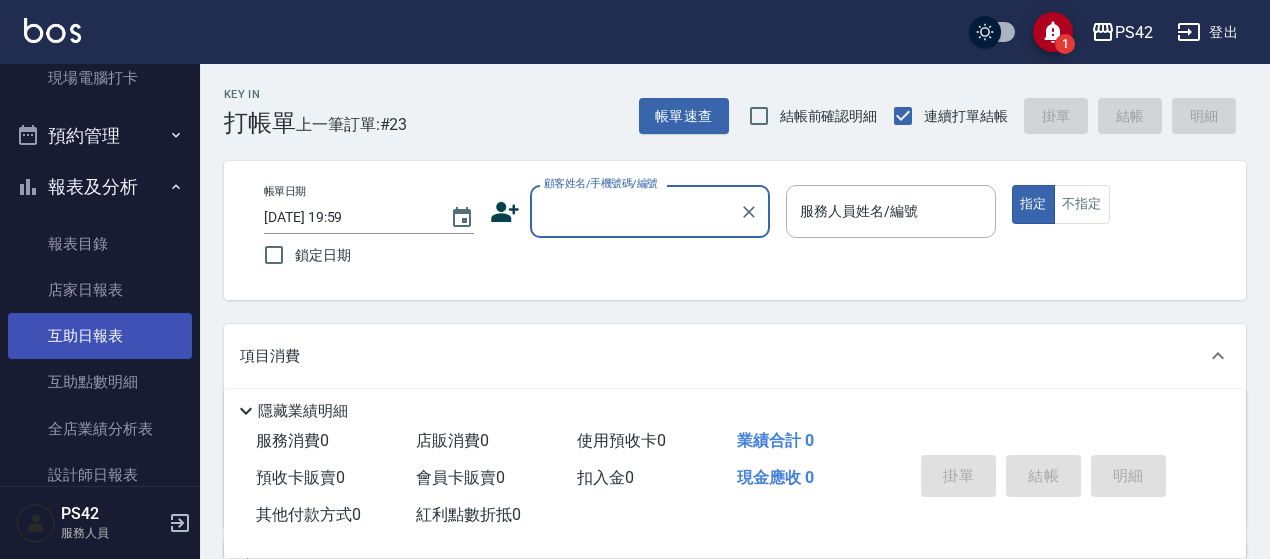 click on "互助日報表" at bounding box center [100, 336] 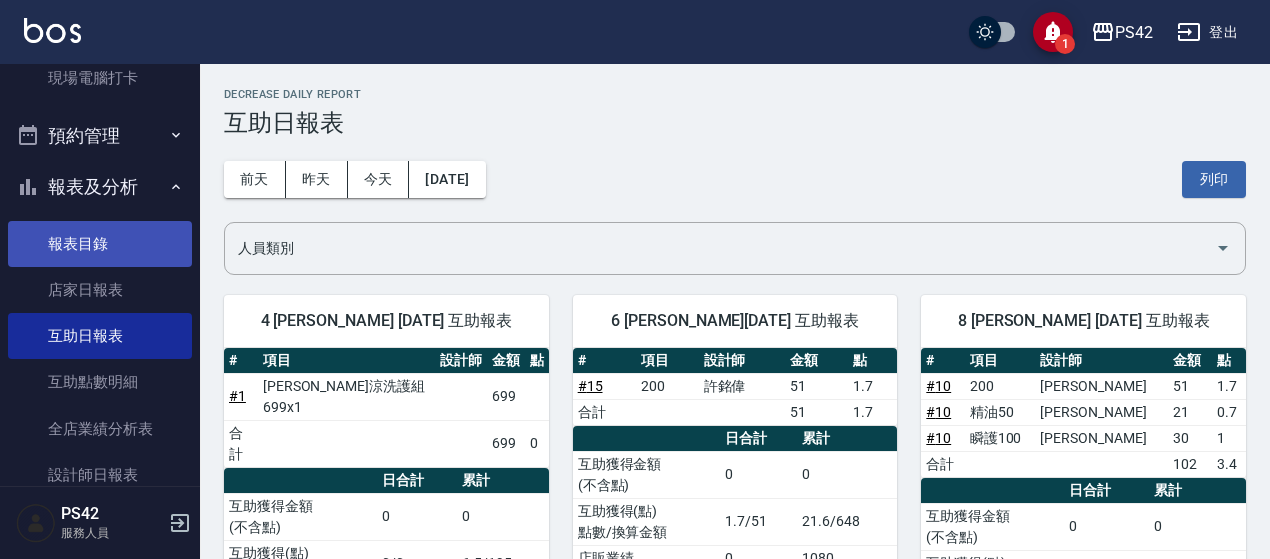 scroll, scrollTop: 0, scrollLeft: 0, axis: both 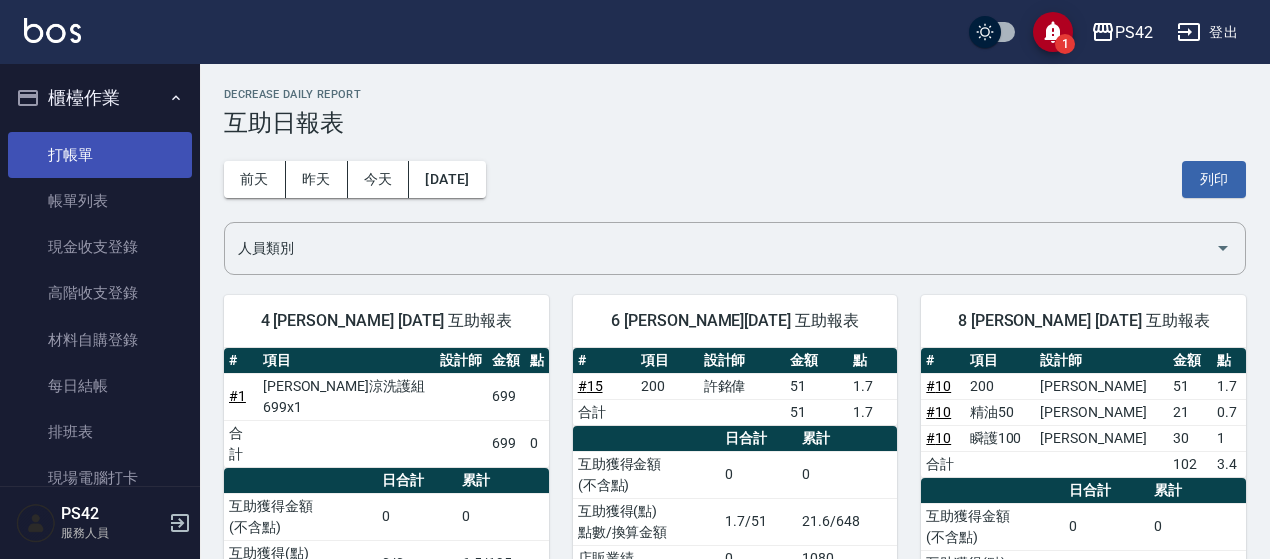 click on "打帳單" at bounding box center [100, 155] 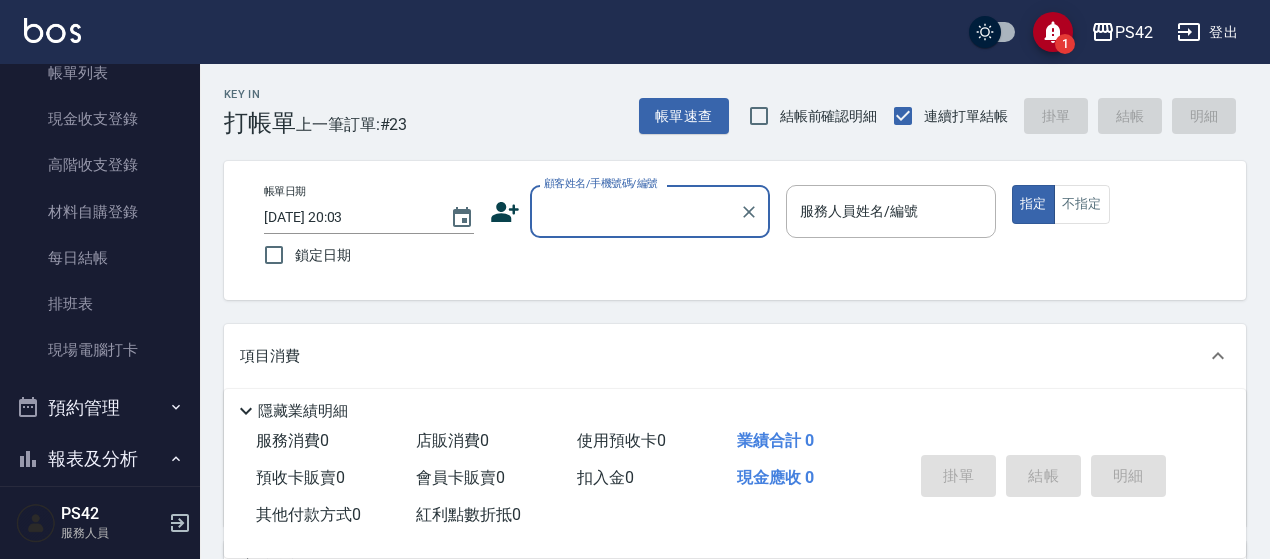 scroll, scrollTop: 400, scrollLeft: 0, axis: vertical 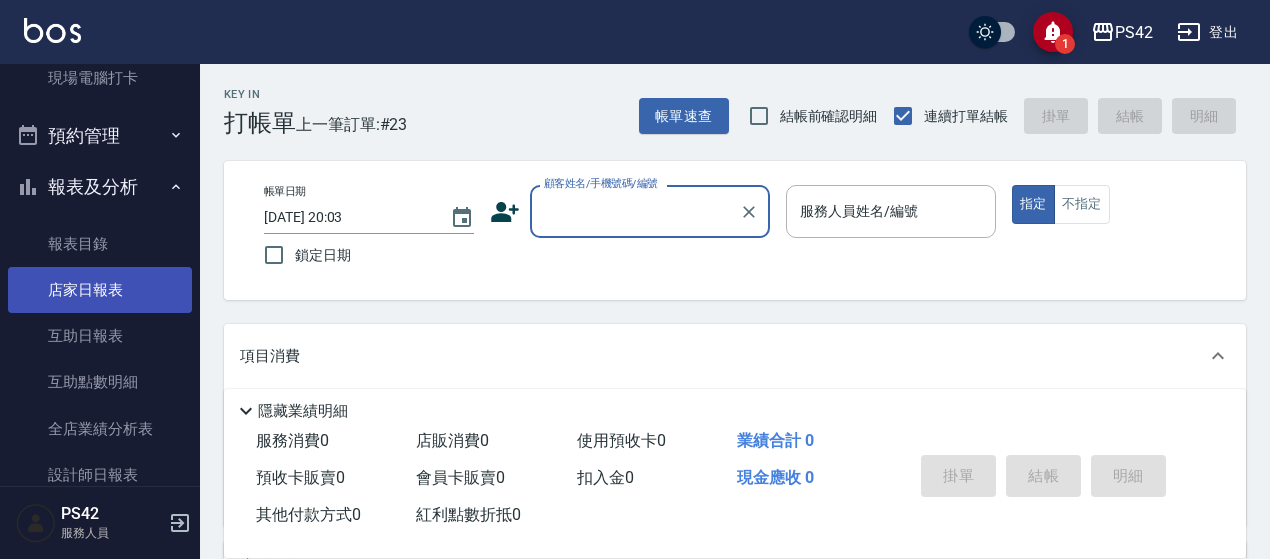 click on "店家日報表" at bounding box center (100, 290) 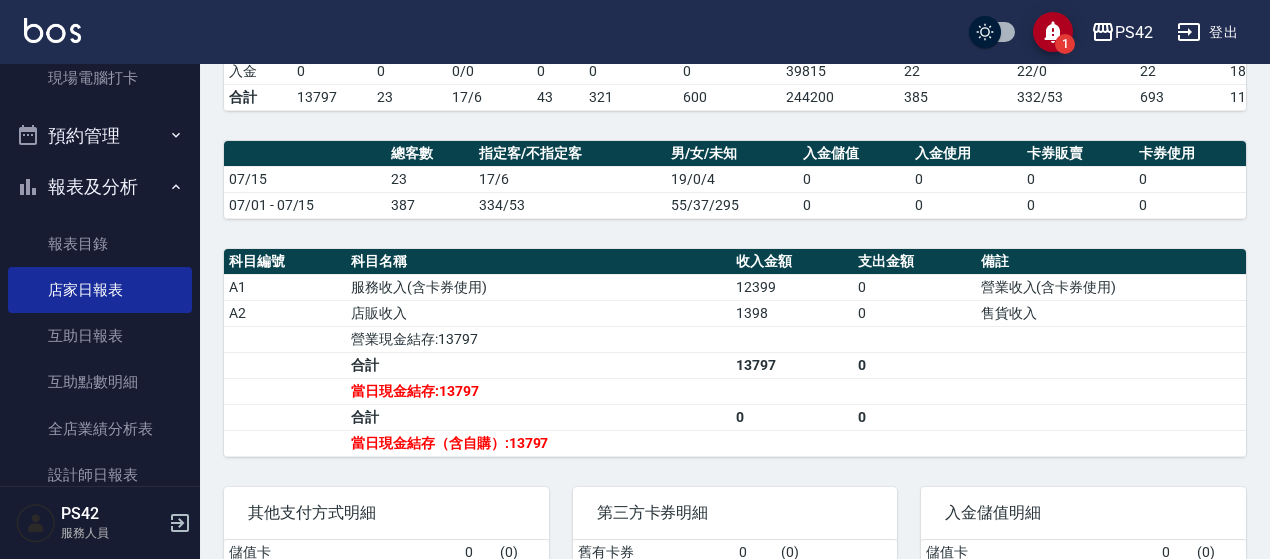 scroll, scrollTop: 0, scrollLeft: 0, axis: both 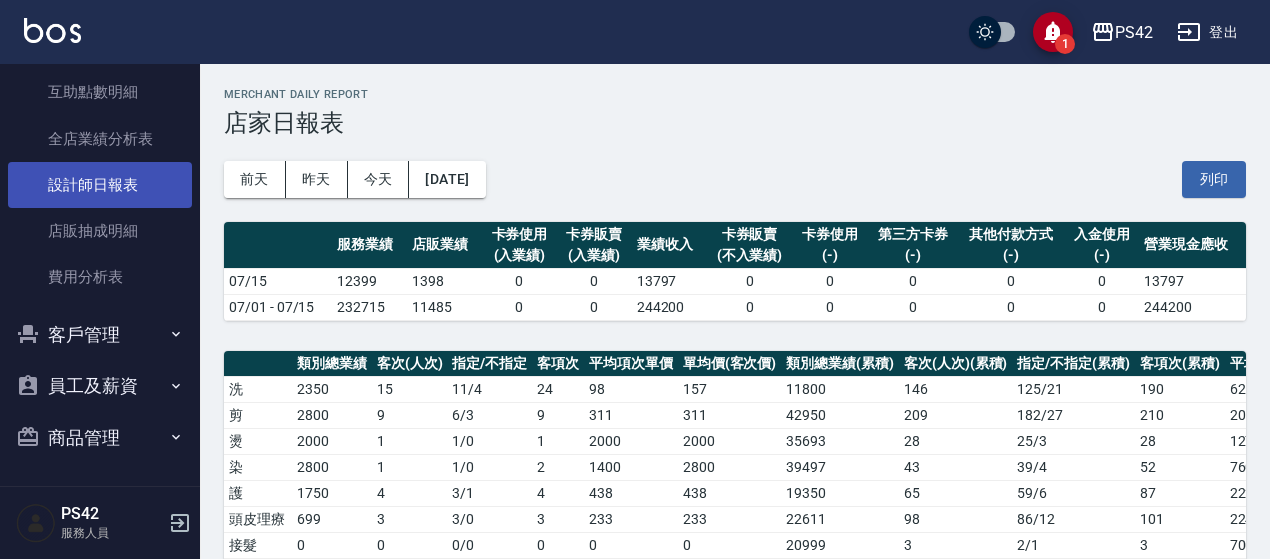 click on "設計師日報表" at bounding box center (100, 185) 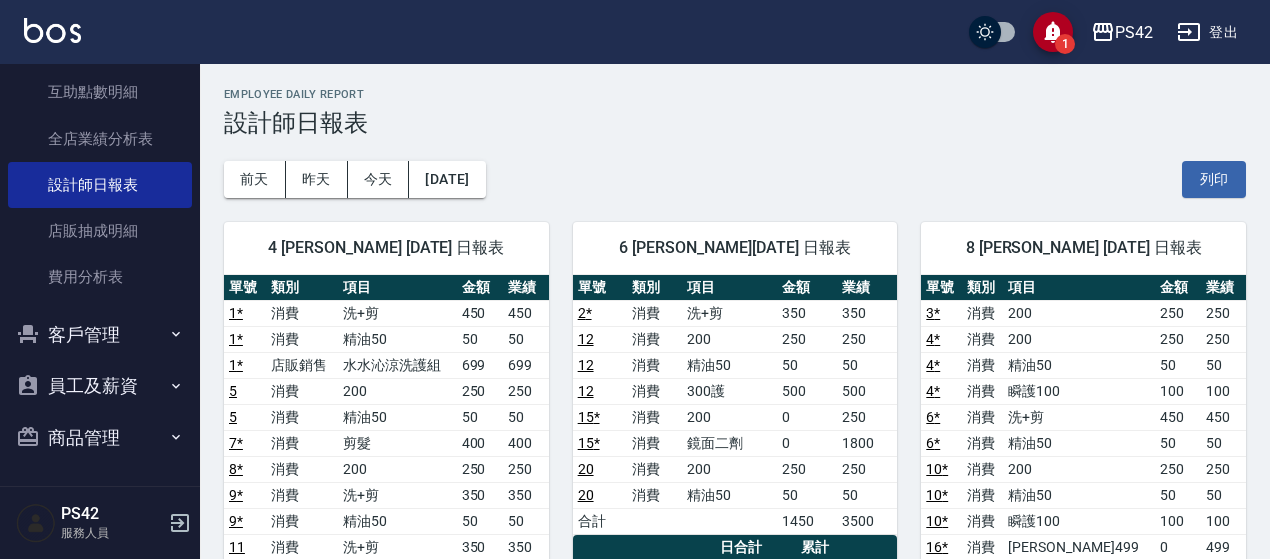 scroll, scrollTop: 100, scrollLeft: 0, axis: vertical 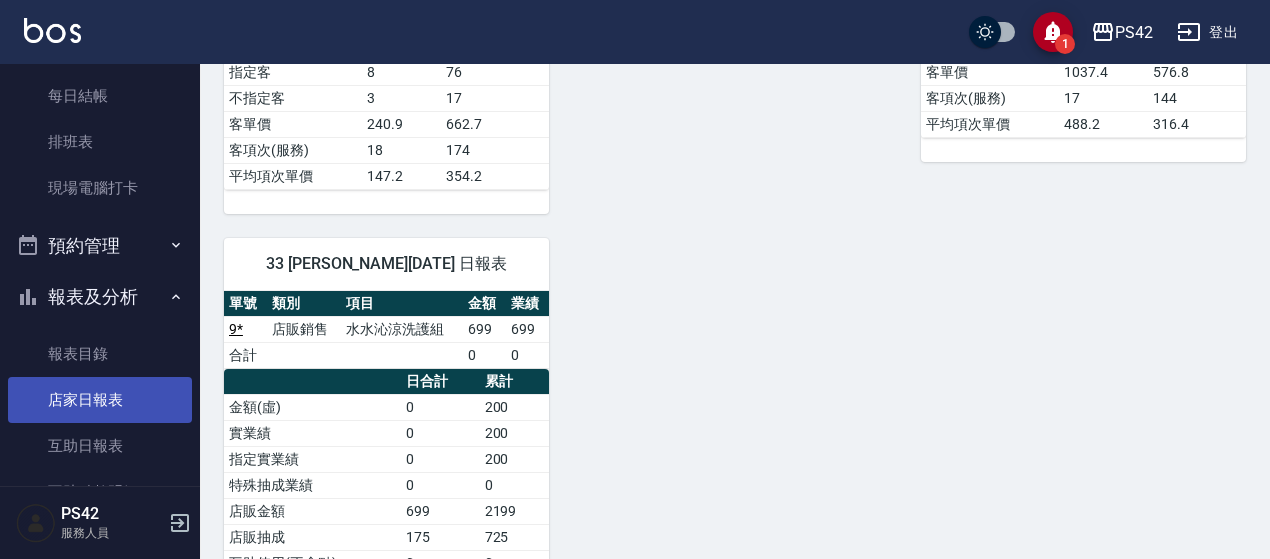 click on "店家日報表" at bounding box center [100, 400] 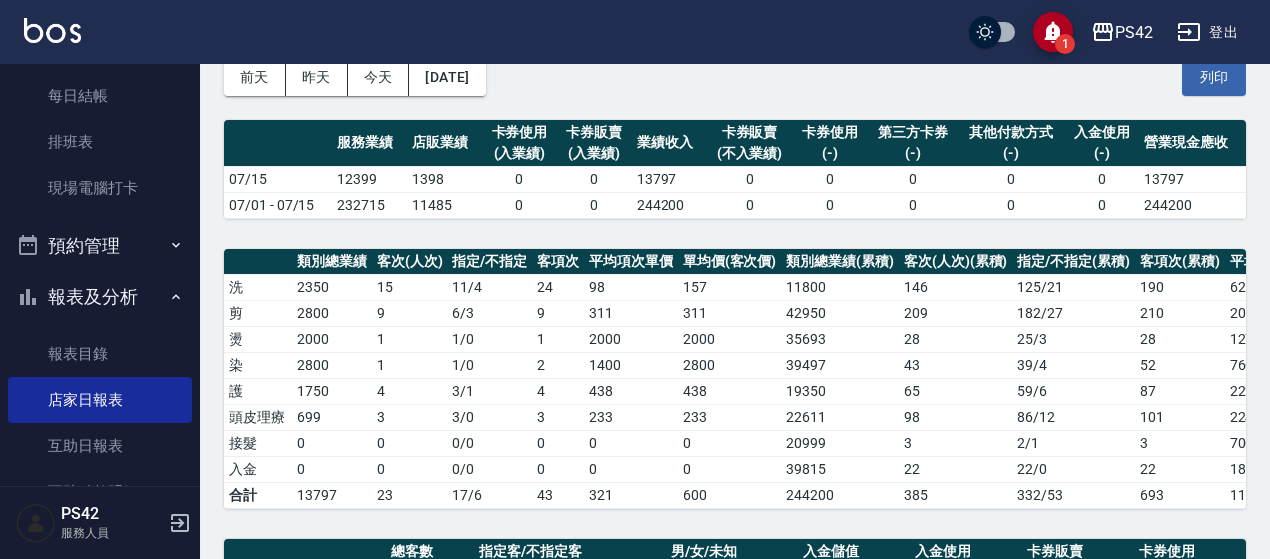 scroll, scrollTop: 100, scrollLeft: 0, axis: vertical 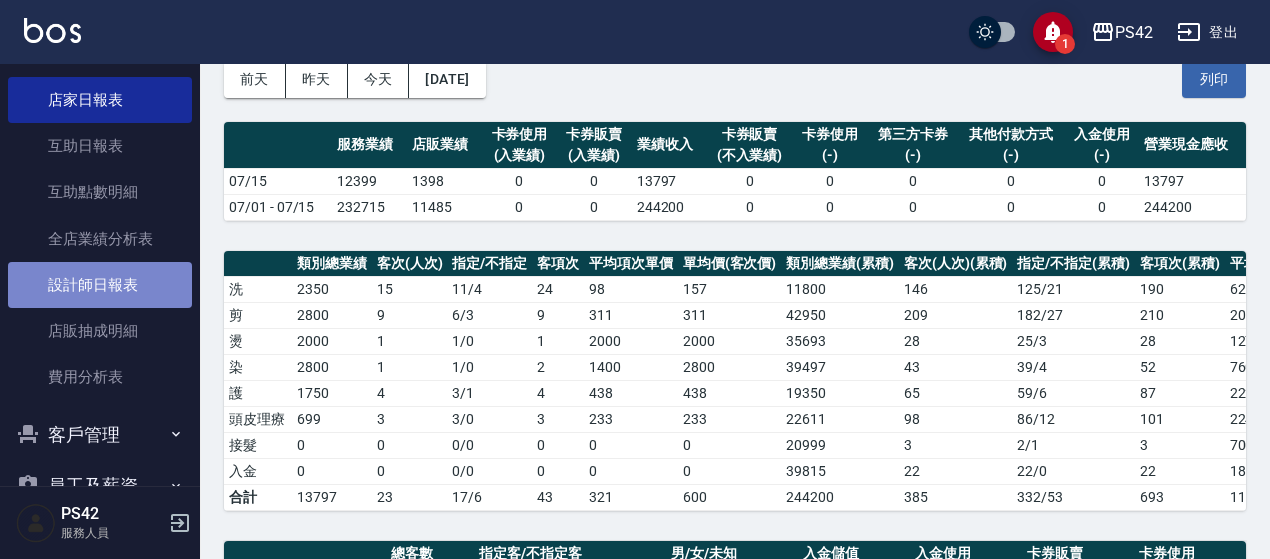 click on "設計師日報表" at bounding box center [100, 285] 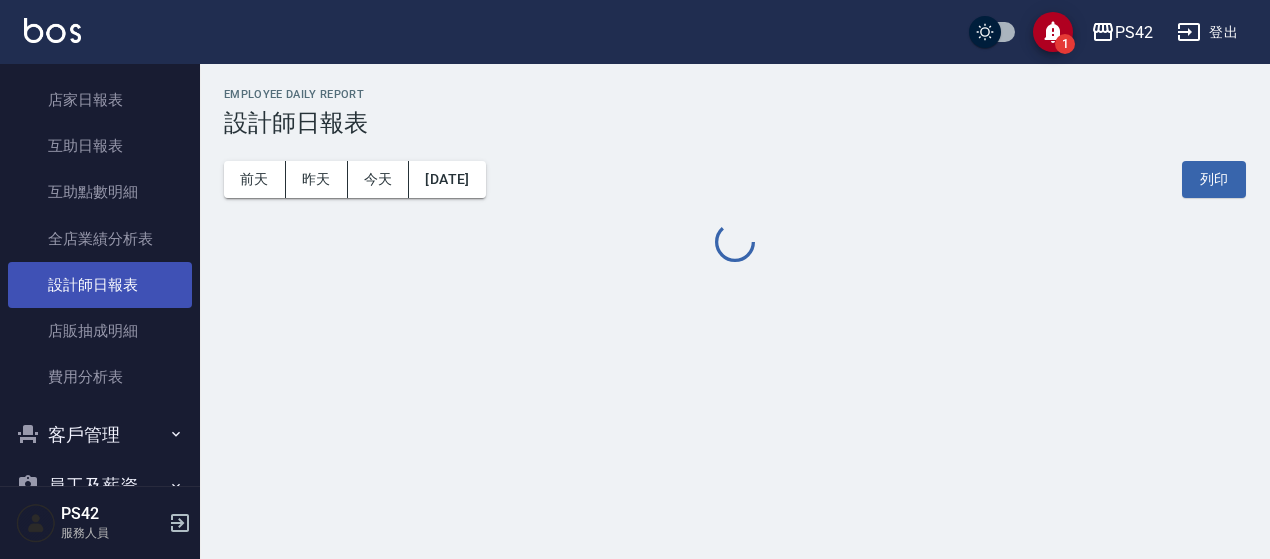 scroll, scrollTop: 0, scrollLeft: 0, axis: both 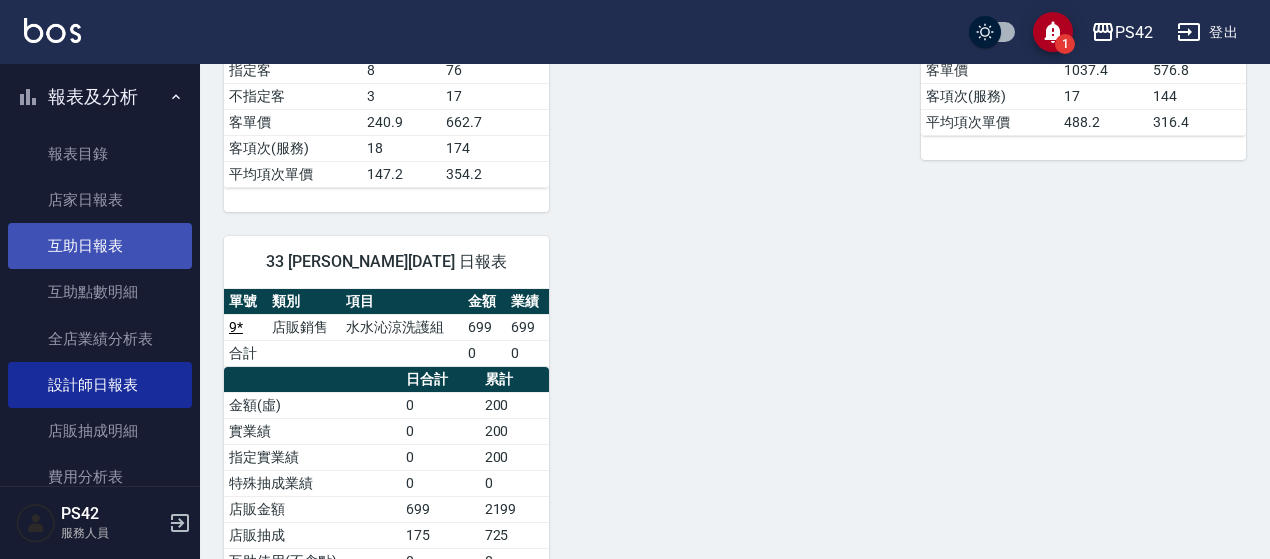 click on "互助日報表" at bounding box center [100, 246] 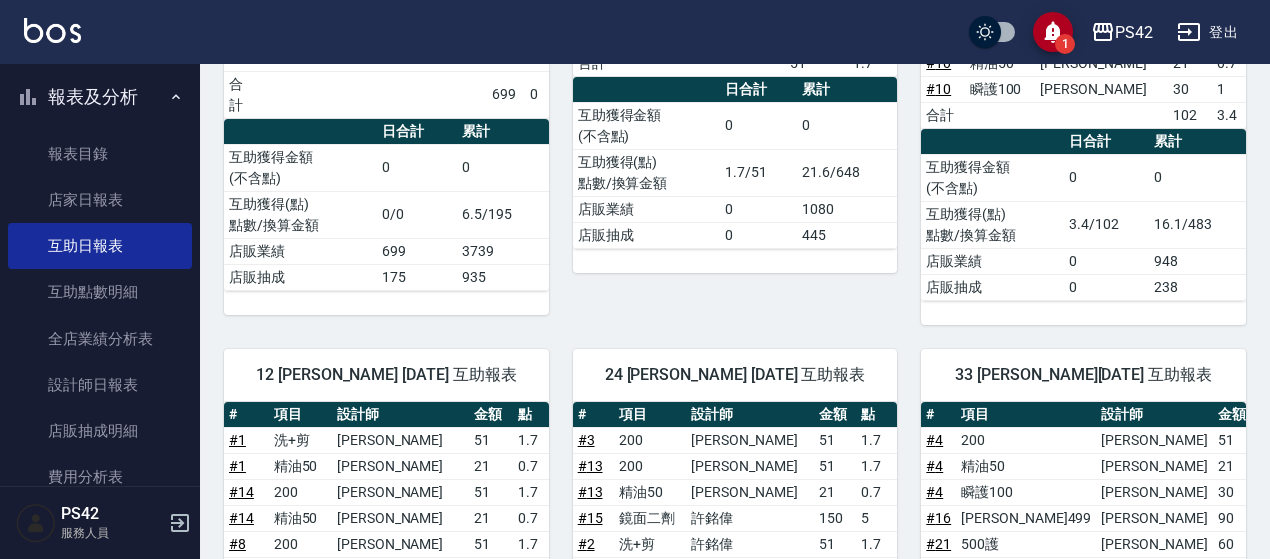 scroll, scrollTop: 600, scrollLeft: 0, axis: vertical 